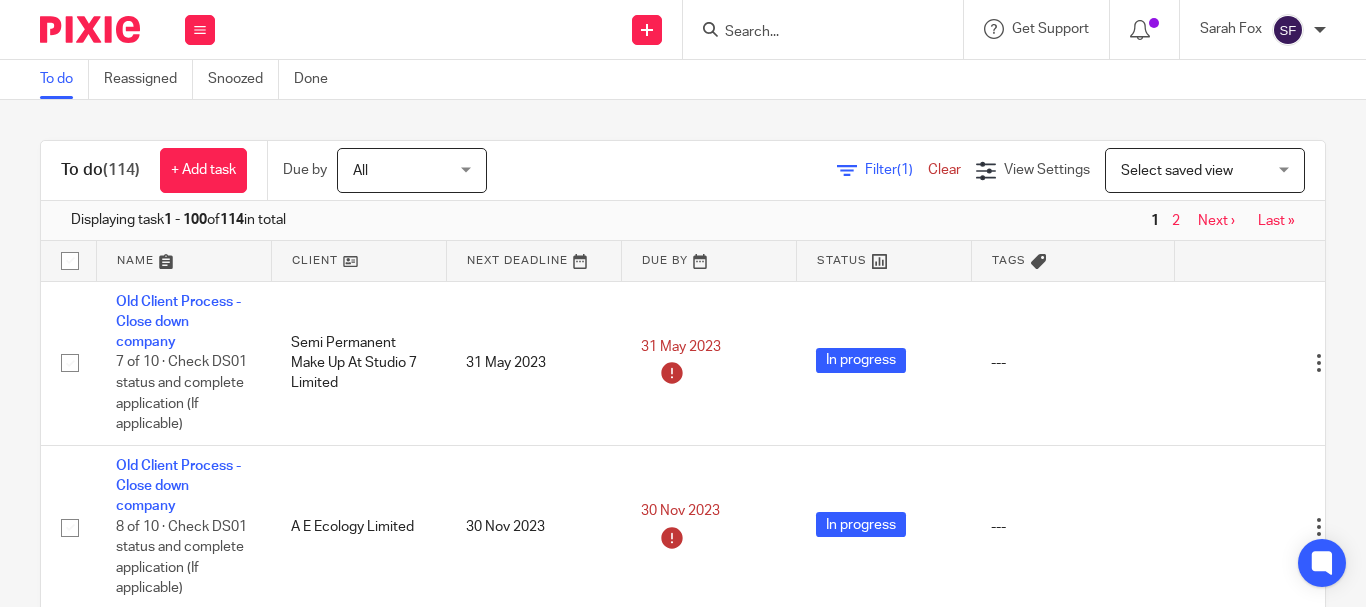 scroll, scrollTop: 0, scrollLeft: 0, axis: both 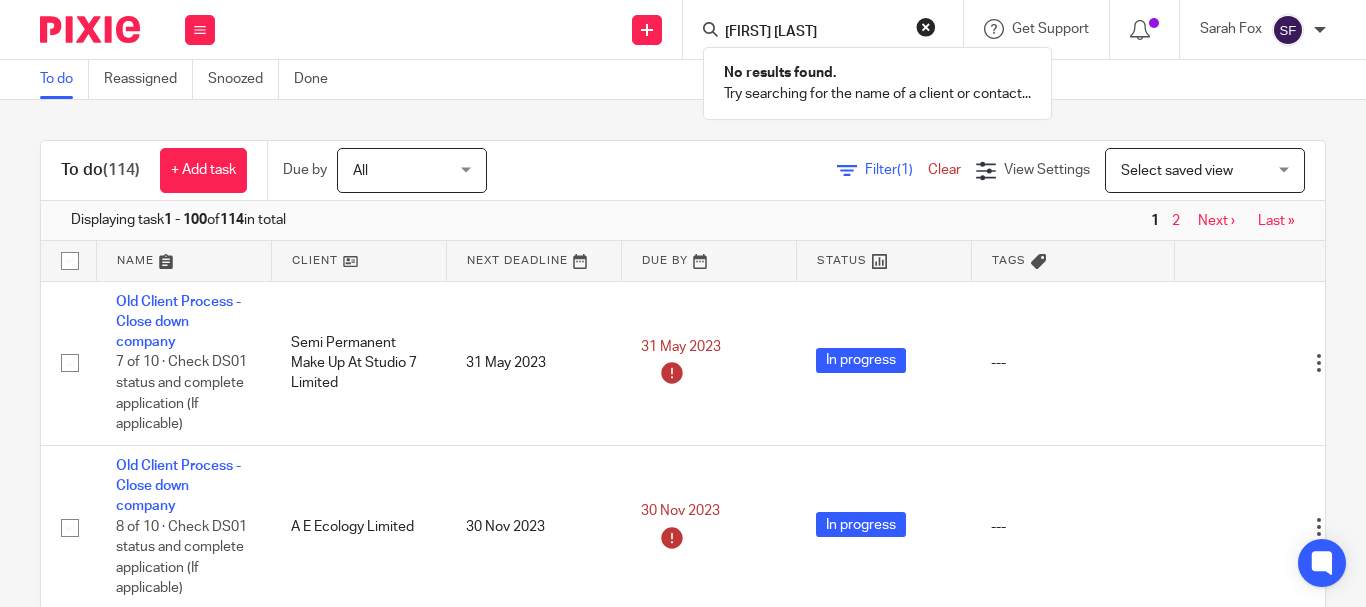 type on "richard baker" 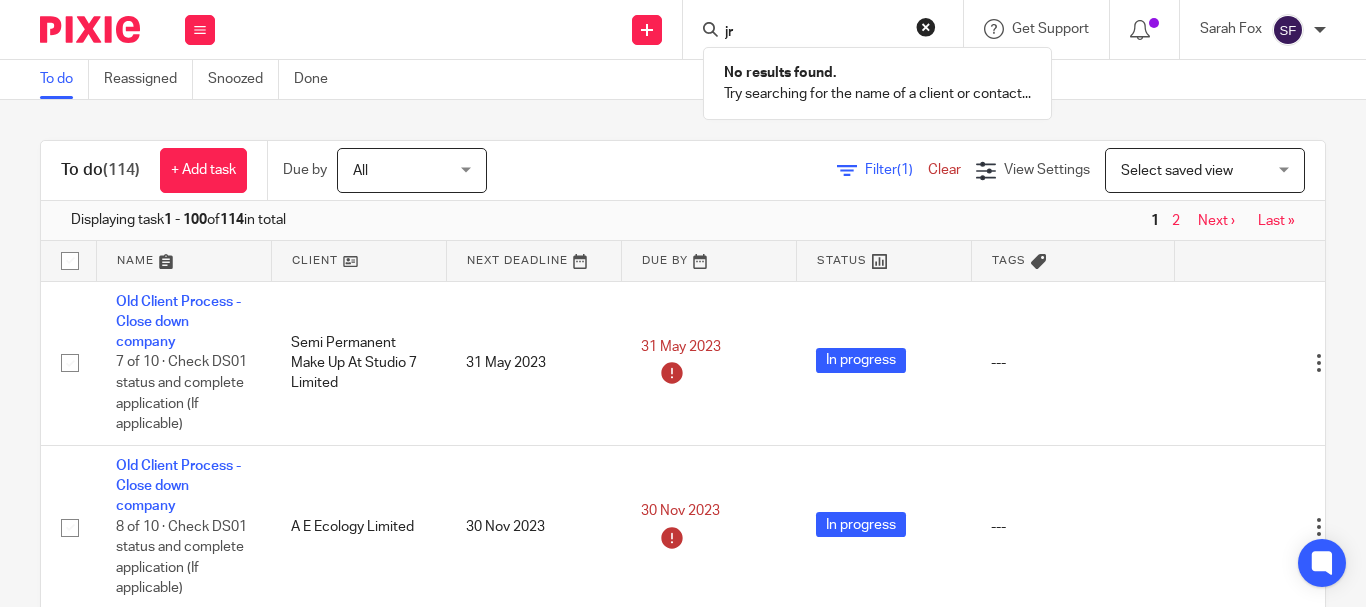 type on "j" 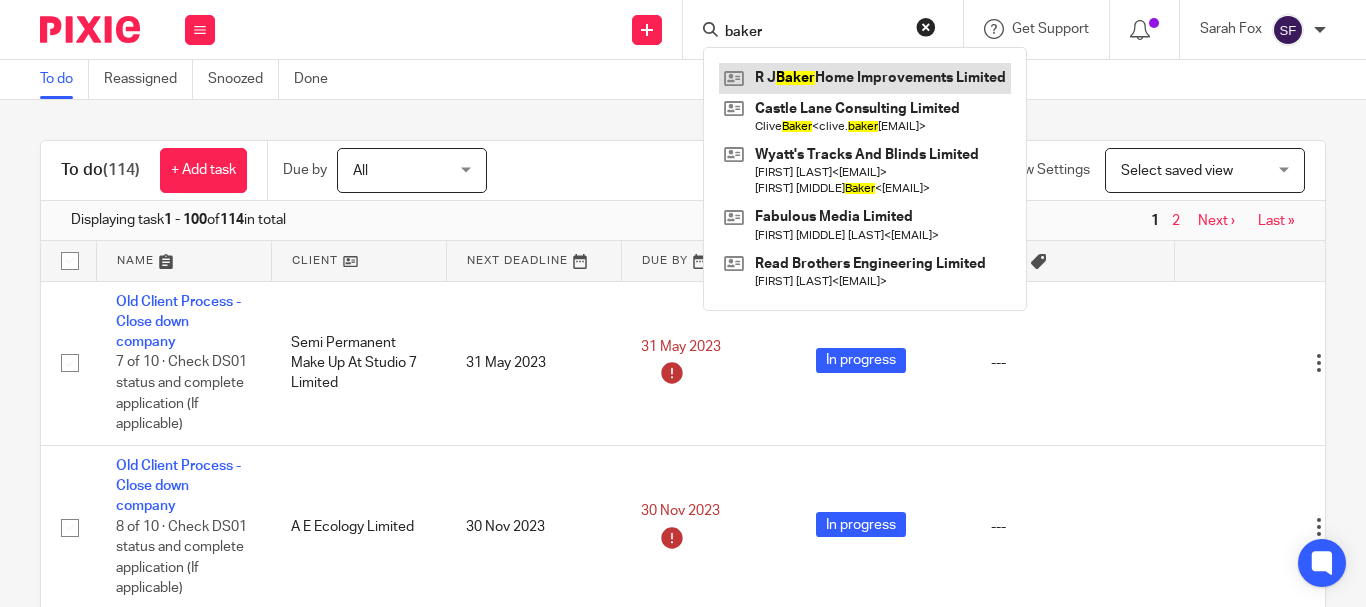 type on "baker" 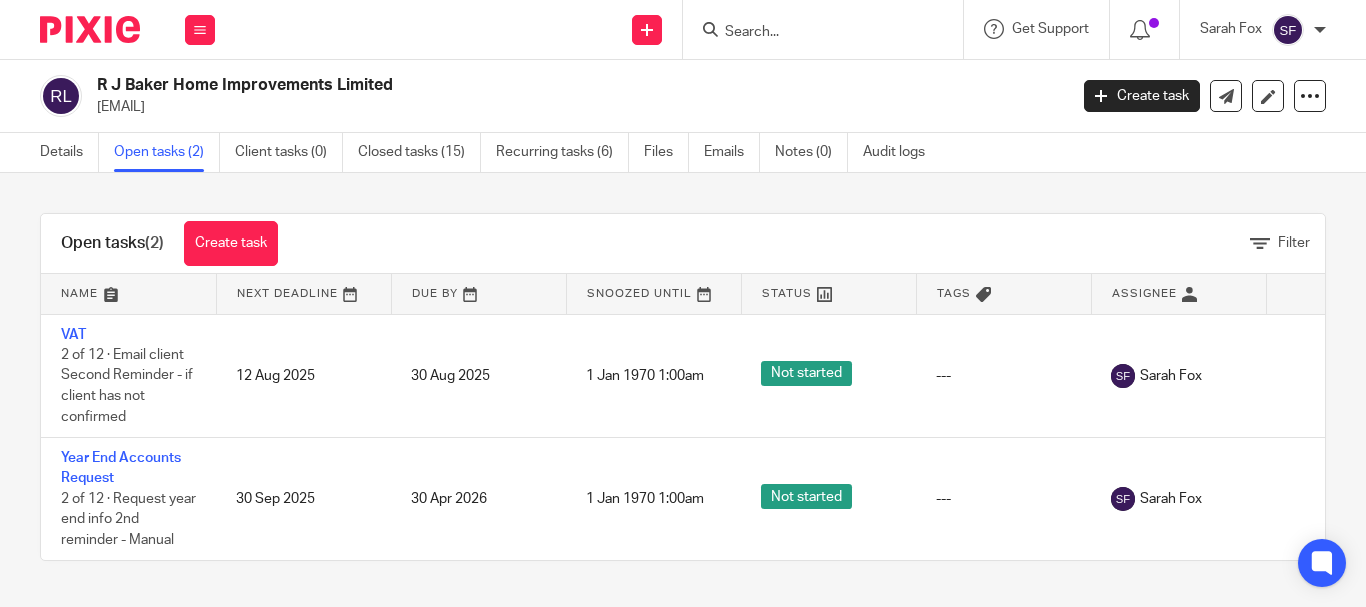 scroll, scrollTop: 0, scrollLeft: 0, axis: both 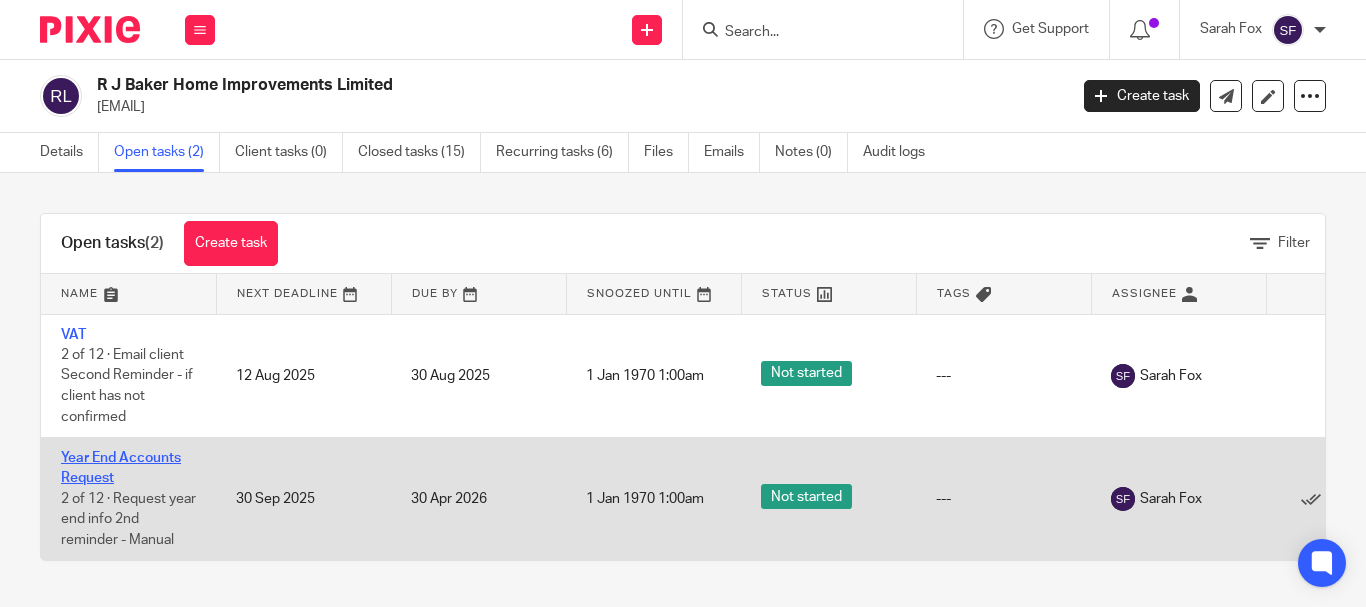 click on "Year End Accounts Request" at bounding box center (121, 468) 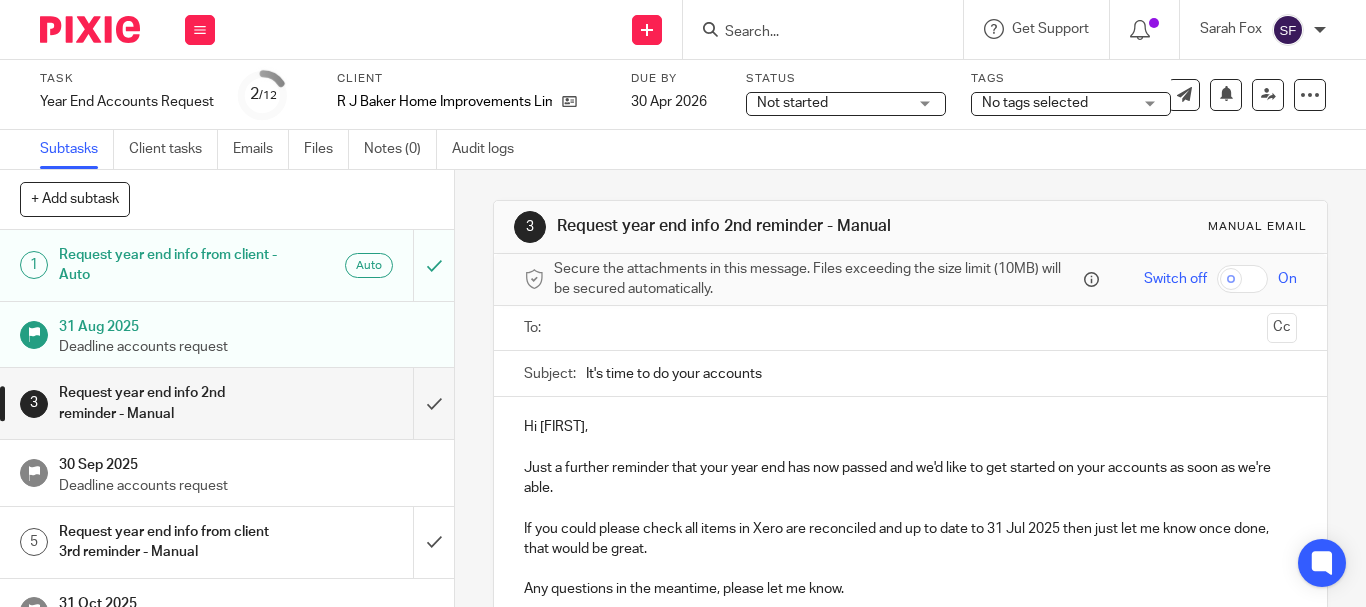 scroll, scrollTop: 0, scrollLeft: 0, axis: both 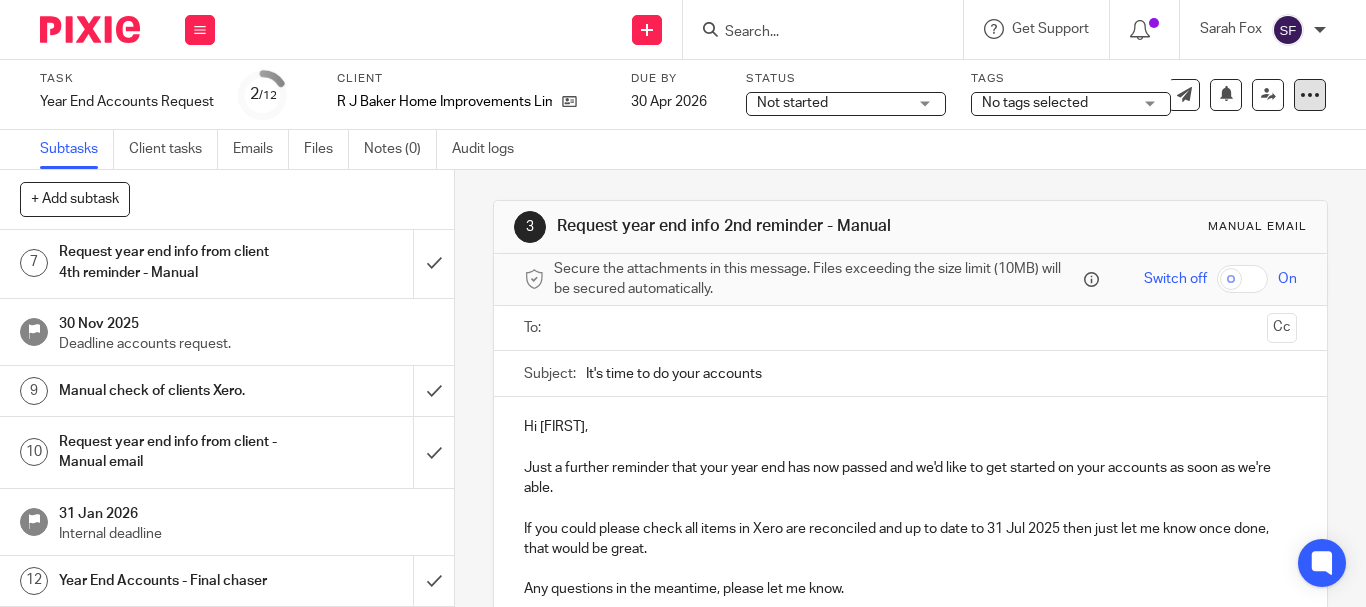 click at bounding box center [1310, 95] 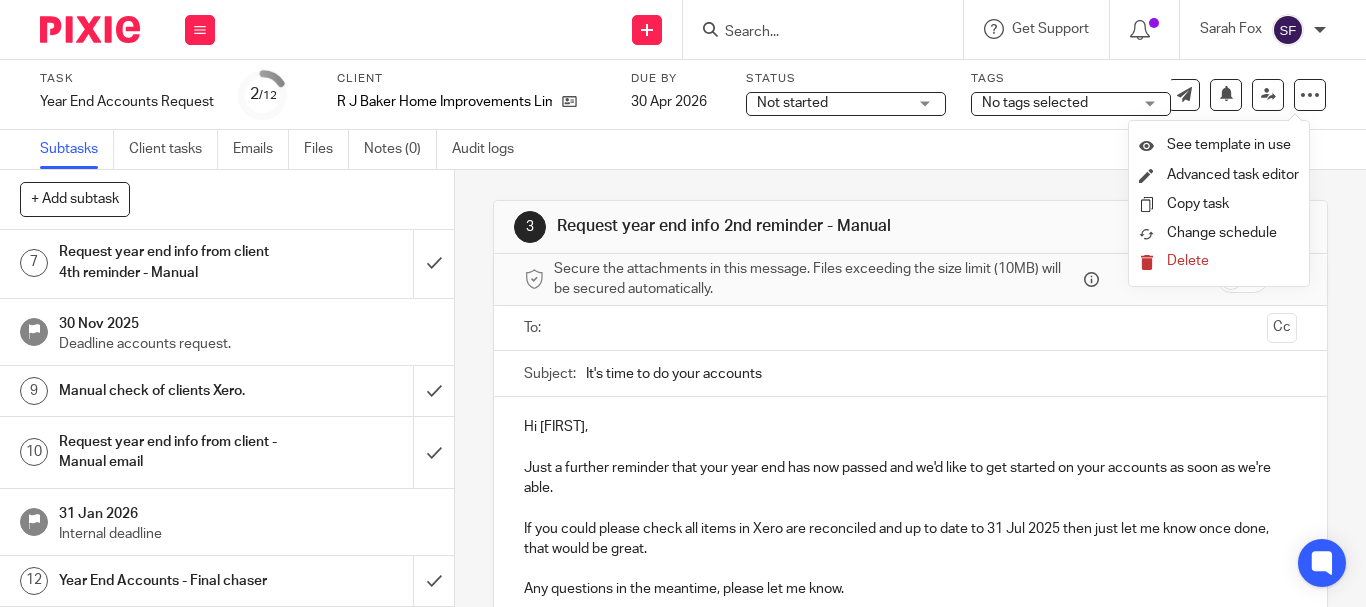click on "Subtasks
Client tasks
Emails
Files
Notes (0)
Audit logs" at bounding box center [683, 150] 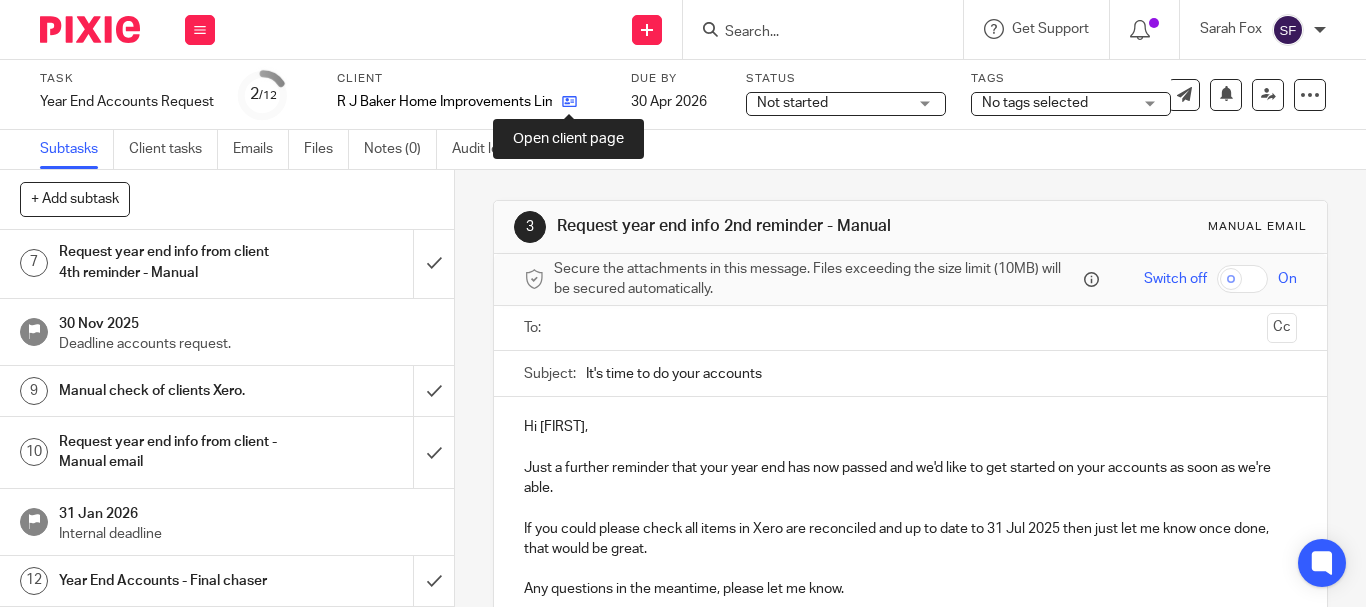 click at bounding box center [569, 101] 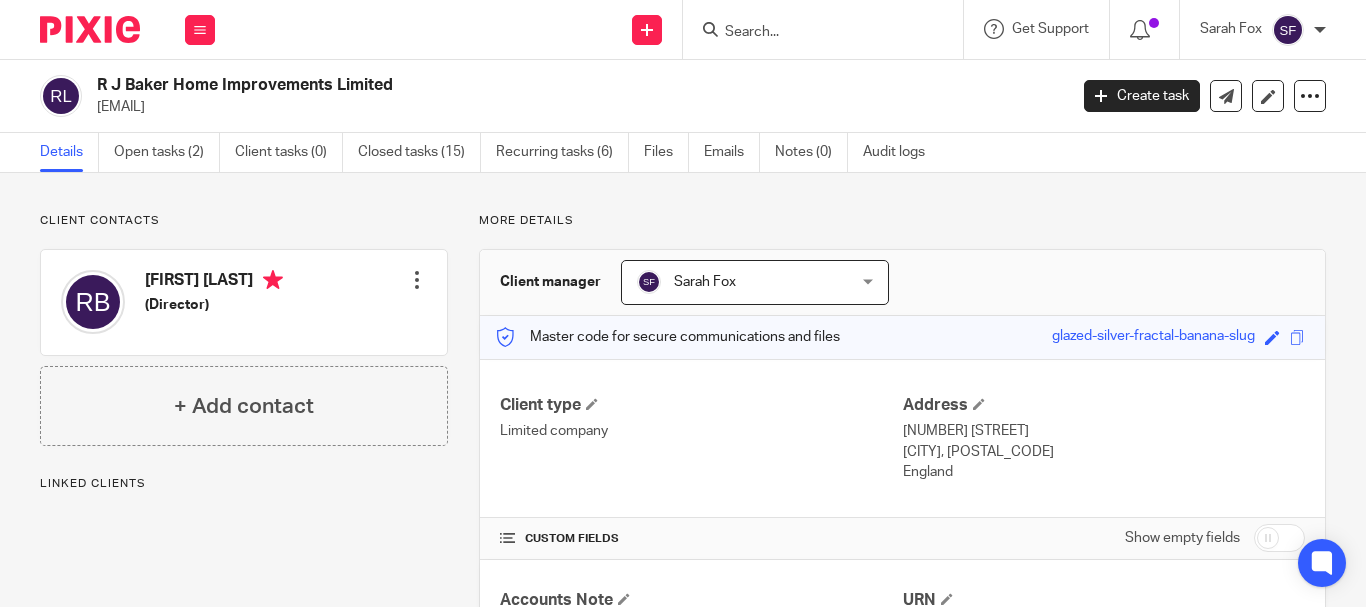 scroll, scrollTop: 0, scrollLeft: 0, axis: both 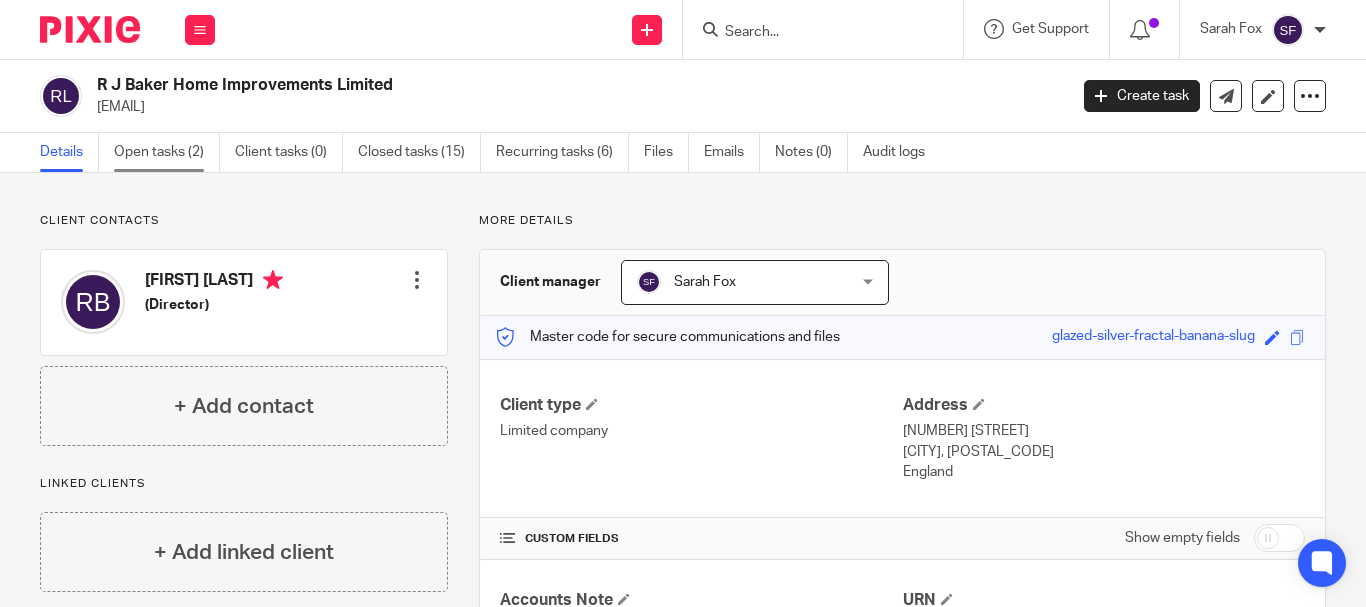 click on "Open tasks (2)" at bounding box center [167, 152] 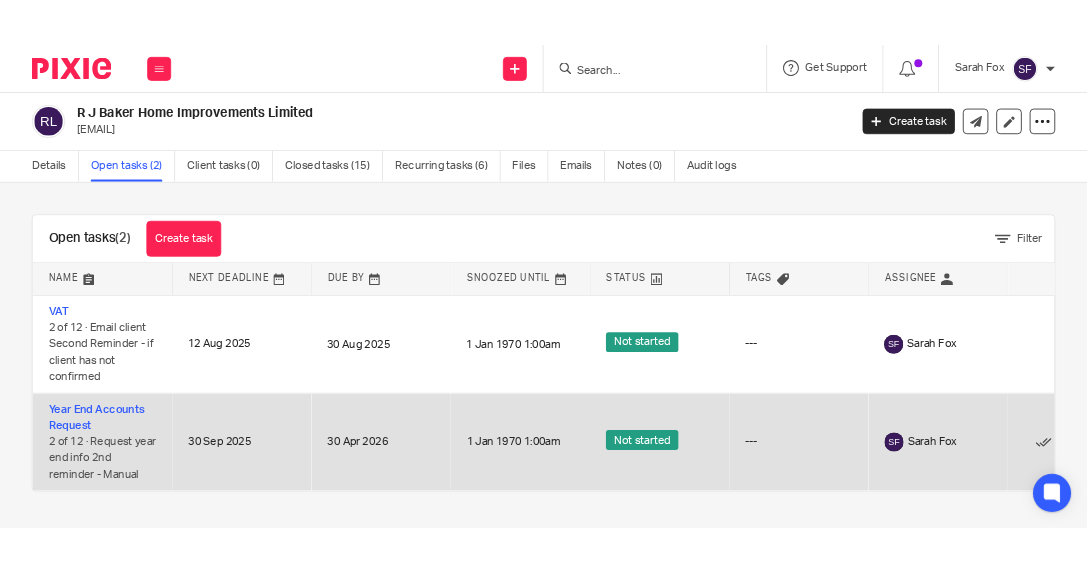 scroll, scrollTop: 0, scrollLeft: 0, axis: both 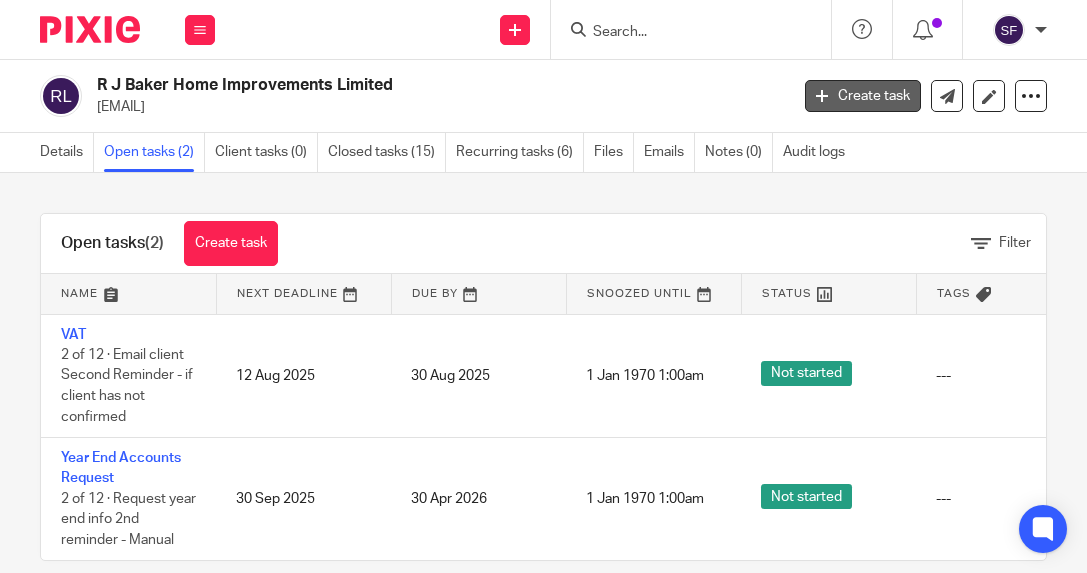 click on "Create task" at bounding box center (863, 96) 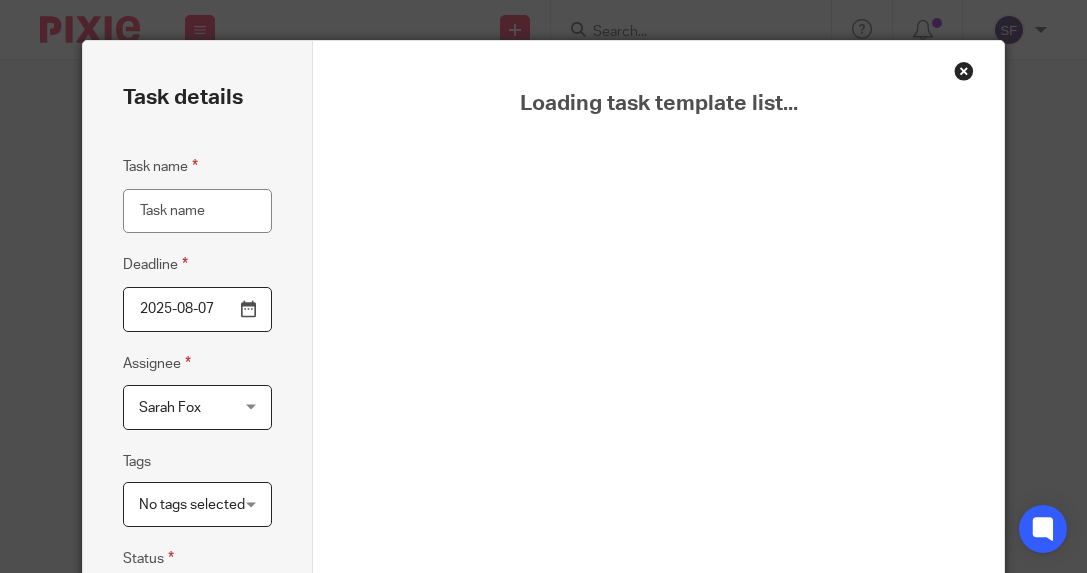 scroll, scrollTop: 0, scrollLeft: 0, axis: both 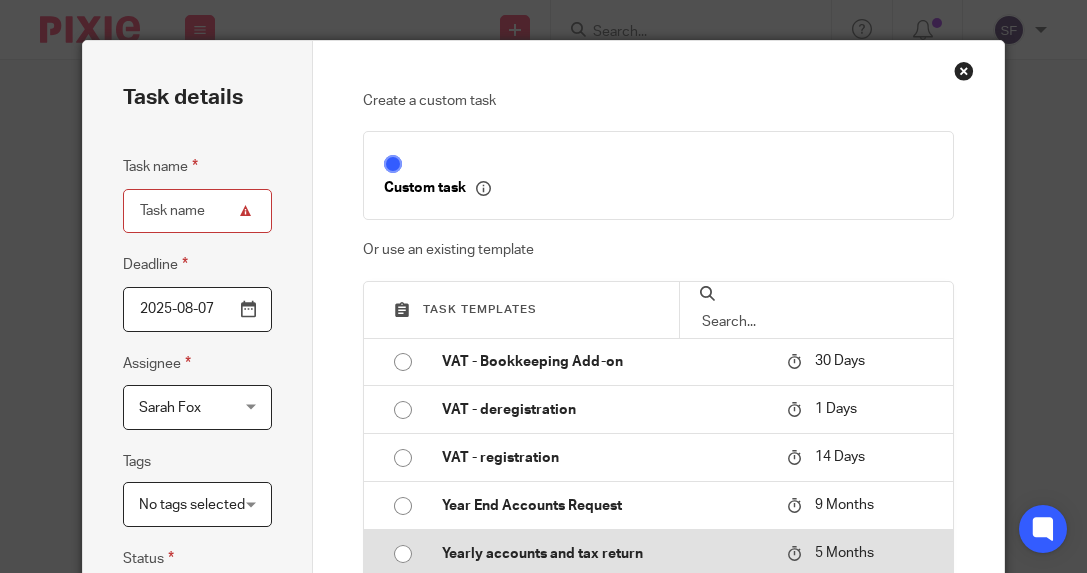click on "Yearly accounts and tax return" at bounding box center (604, 554) 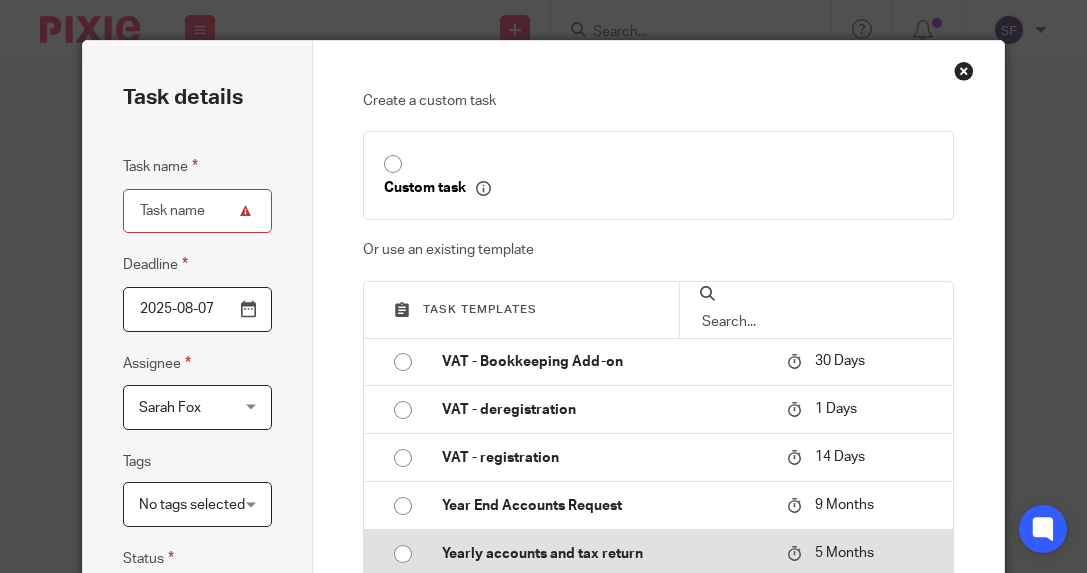 type on "2026-01-07" 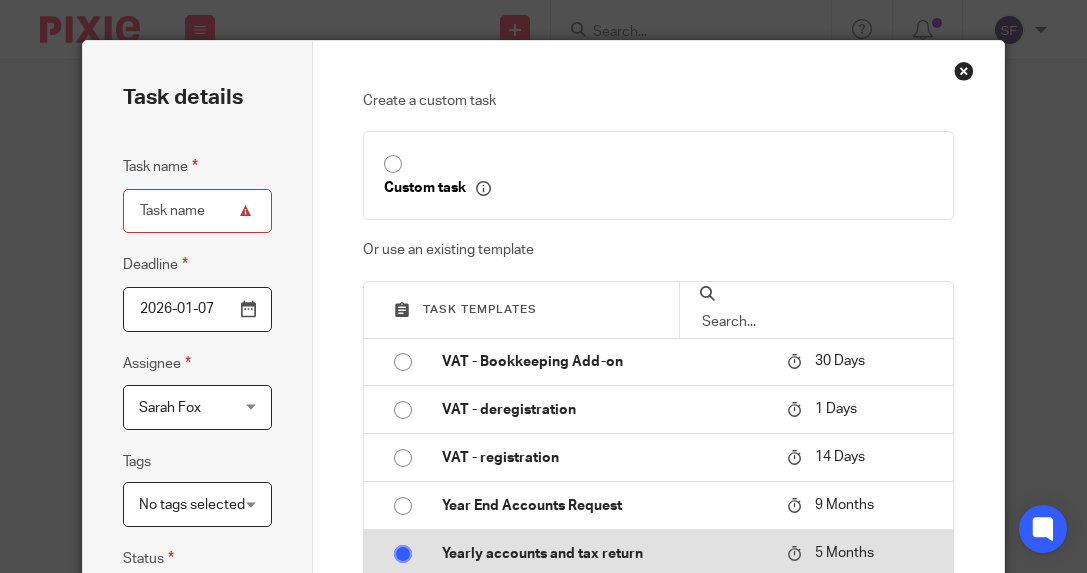 type on "Yearly accounts and tax return" 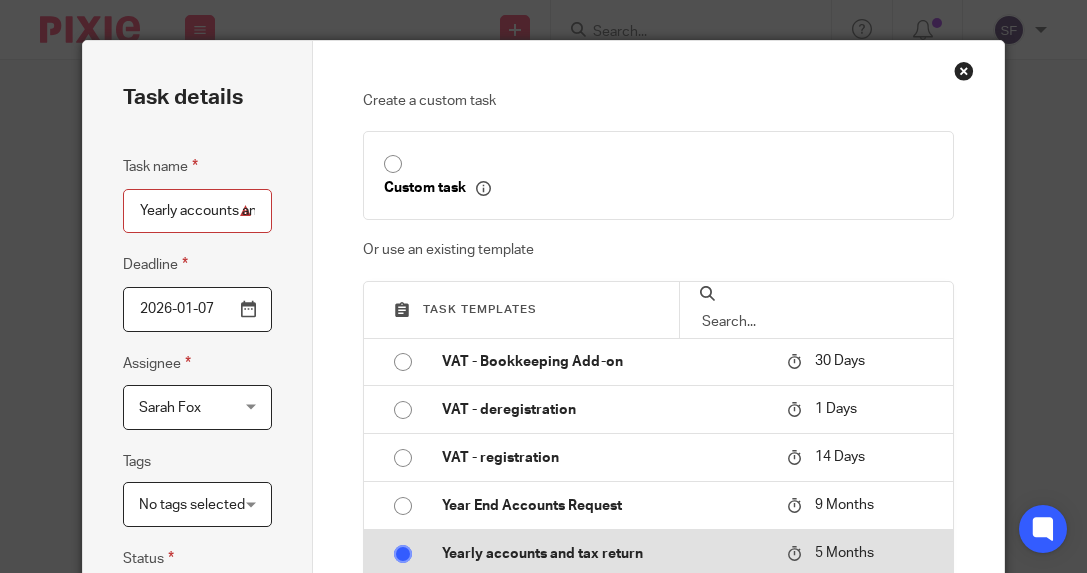 checkbox on "false" 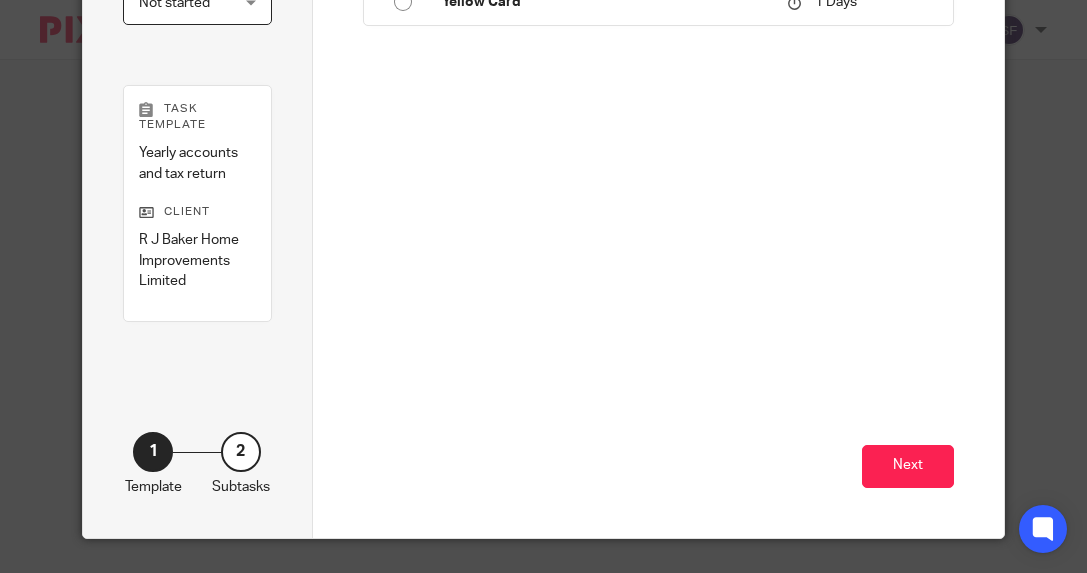 scroll, scrollTop: 606, scrollLeft: 0, axis: vertical 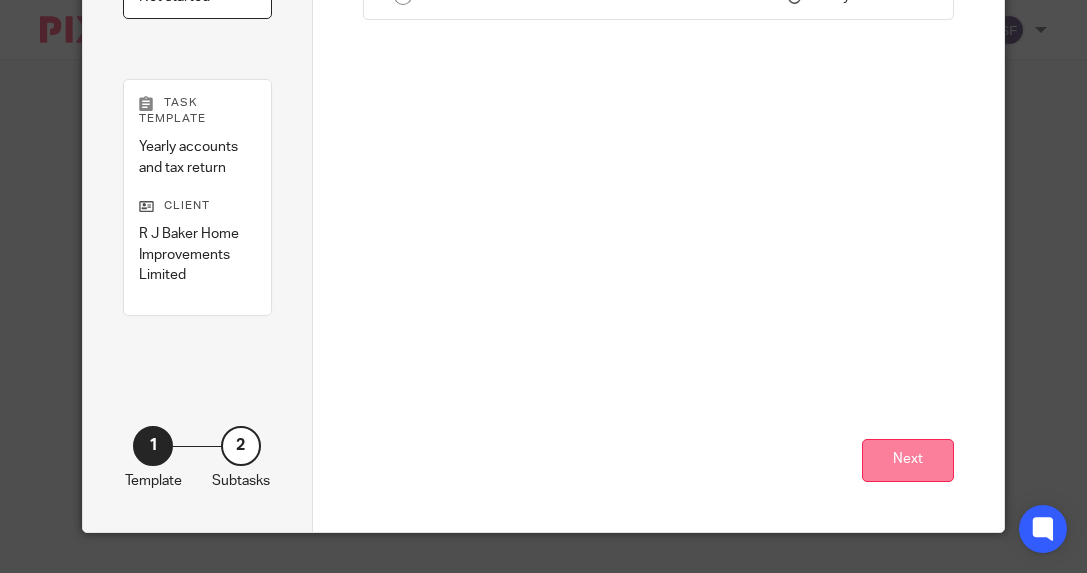 click on "Next" at bounding box center (908, 460) 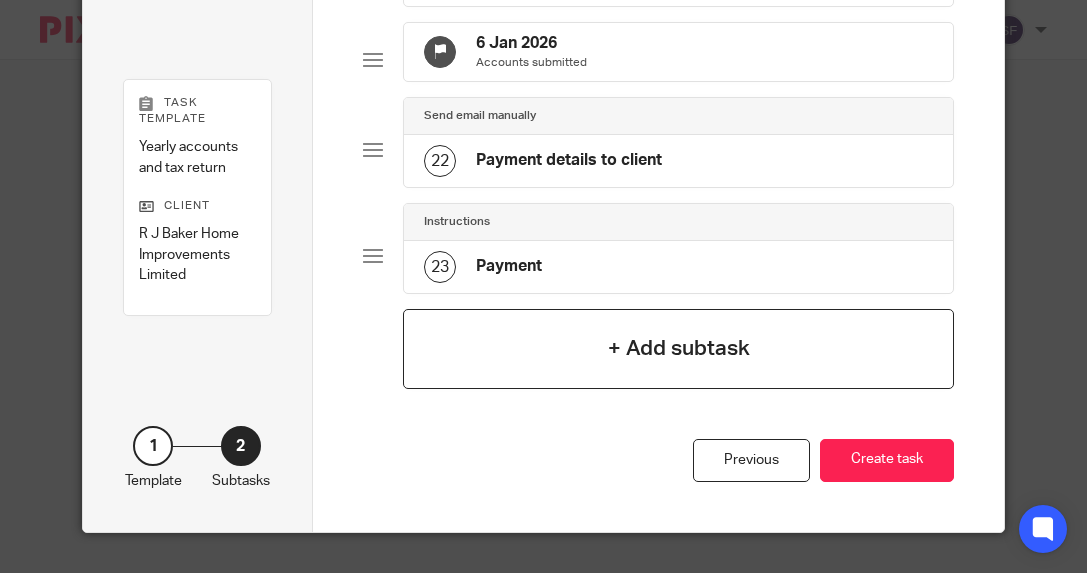scroll, scrollTop: 2191, scrollLeft: 0, axis: vertical 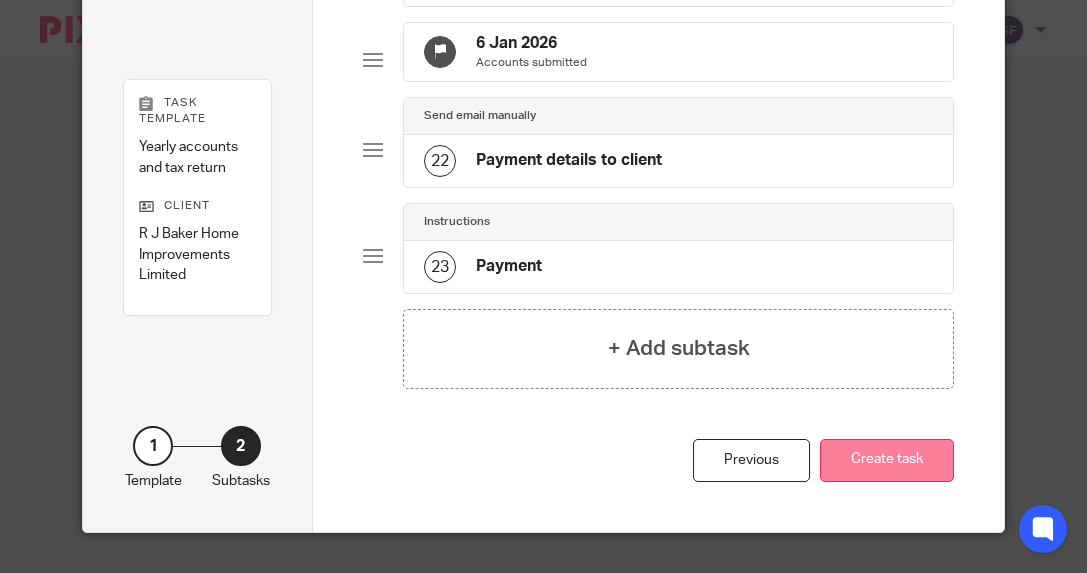 click on "Create task" at bounding box center [887, 460] 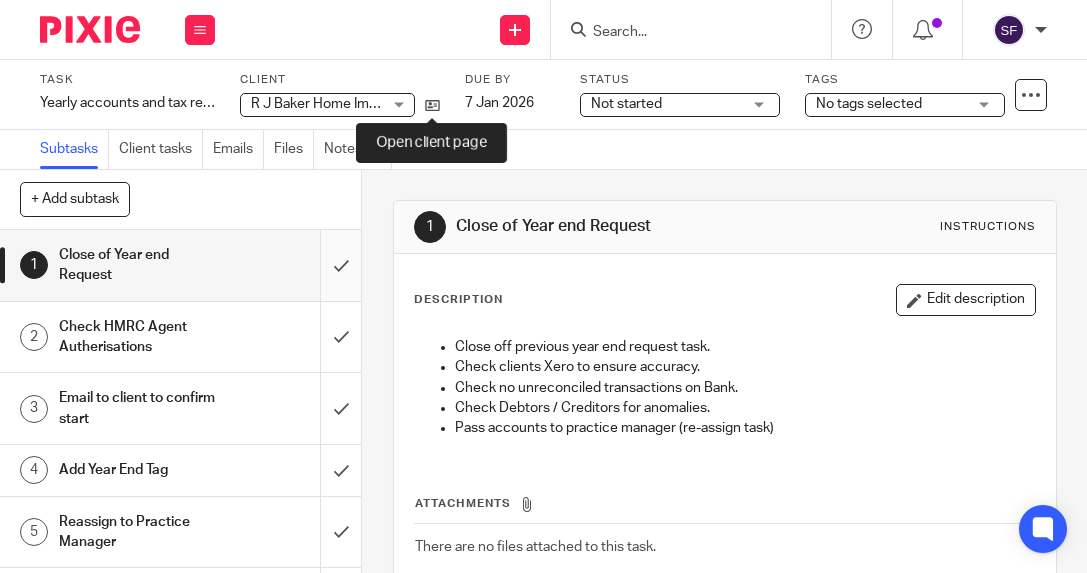 scroll, scrollTop: 0, scrollLeft: 0, axis: both 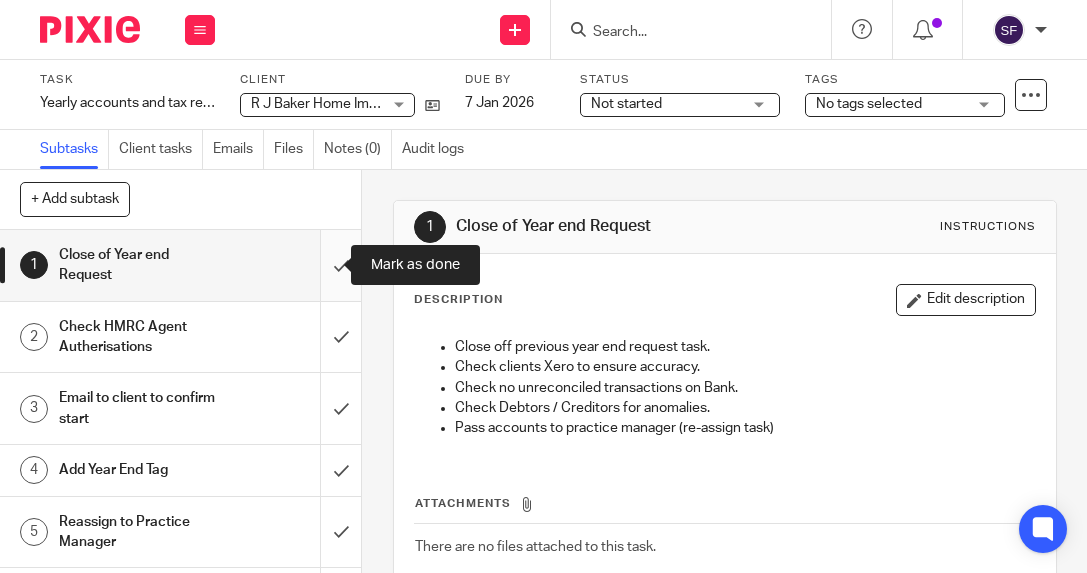 click at bounding box center [180, 265] 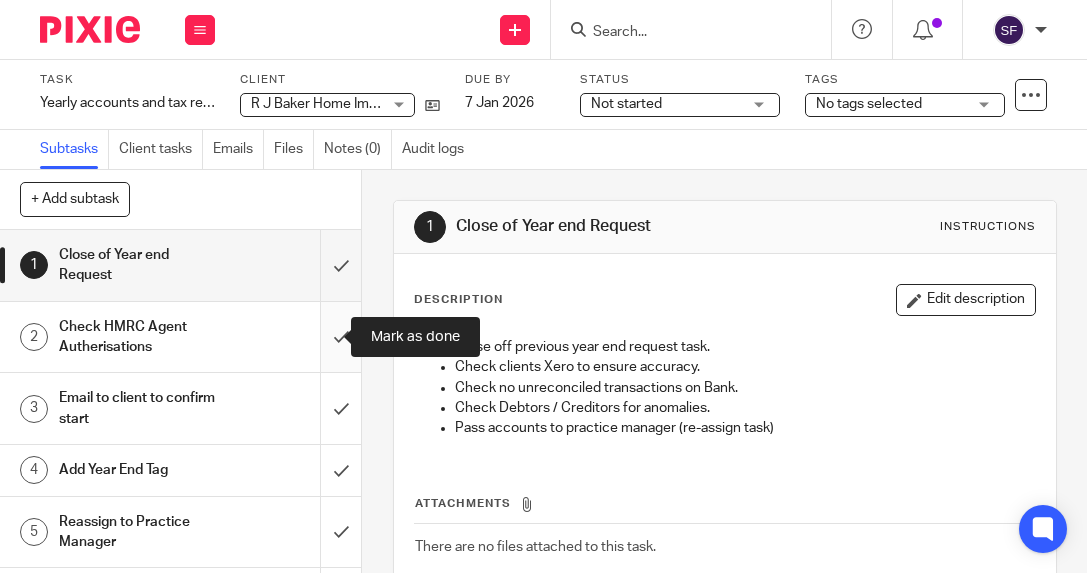 click at bounding box center [180, 337] 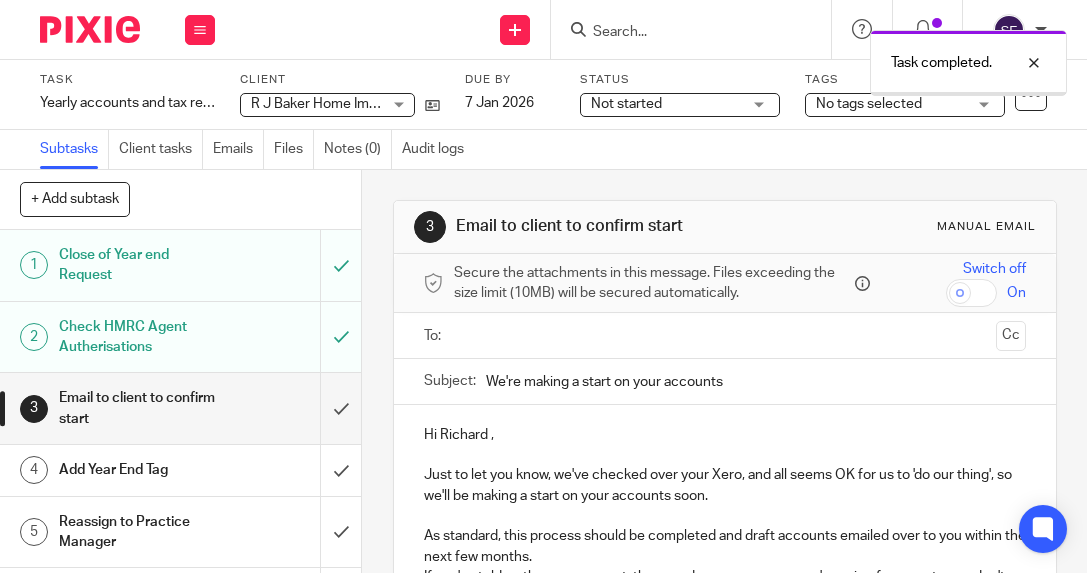 scroll, scrollTop: 0, scrollLeft: 0, axis: both 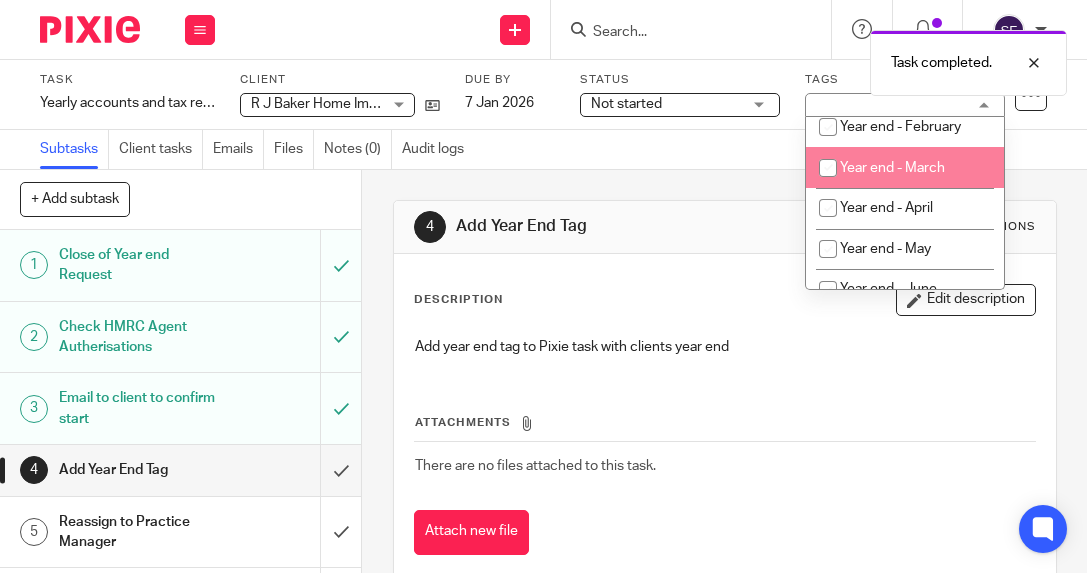 click on "Year end - March" at bounding box center [905, 167] 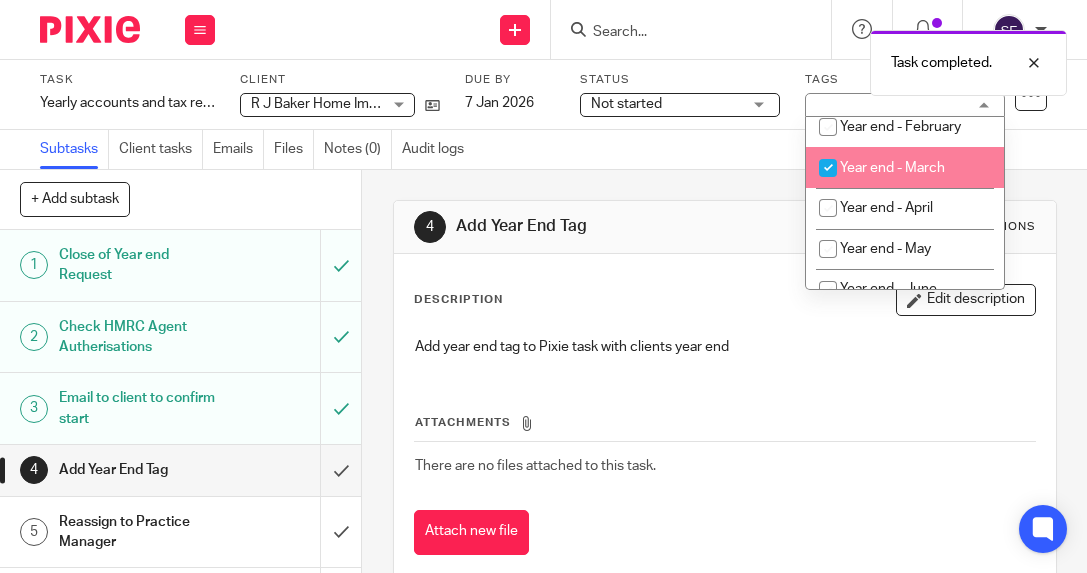 checkbox on "true" 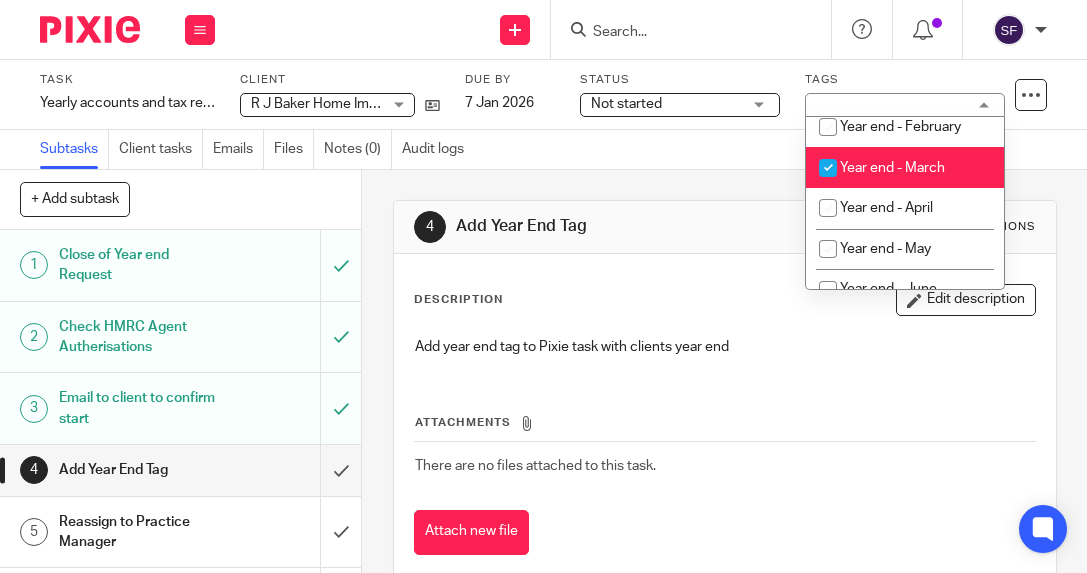 click on "Subtasks
Client tasks
Emails
Files
Notes (0)
Audit logs" at bounding box center [543, 150] 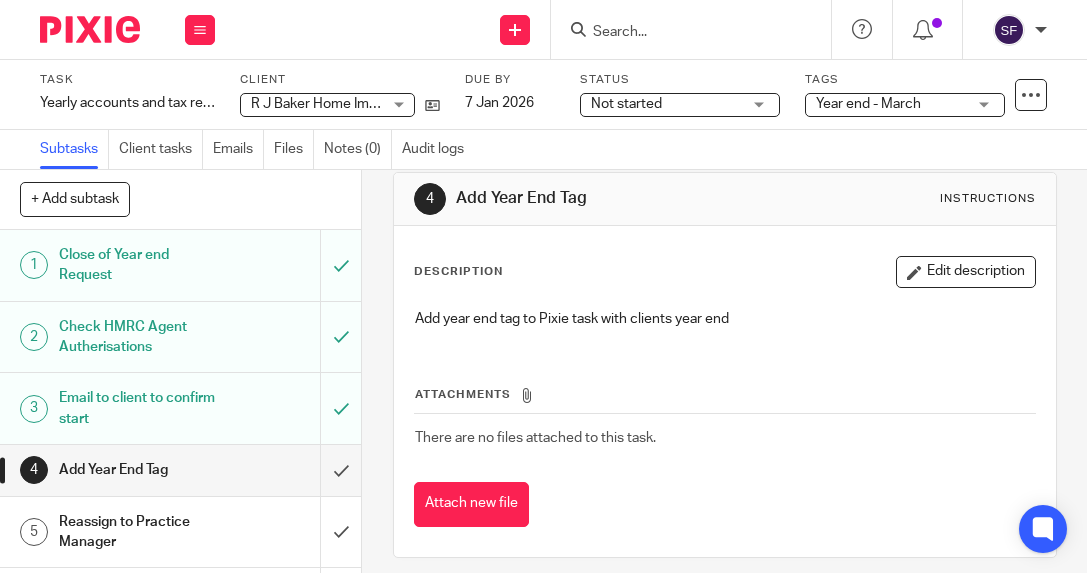 scroll, scrollTop: 43, scrollLeft: 0, axis: vertical 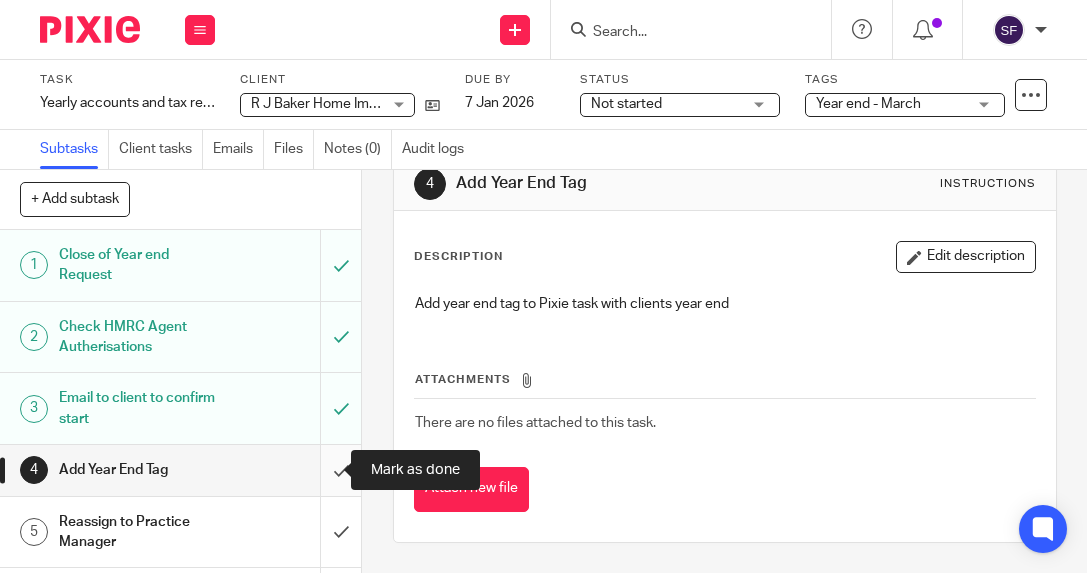click at bounding box center [180, 470] 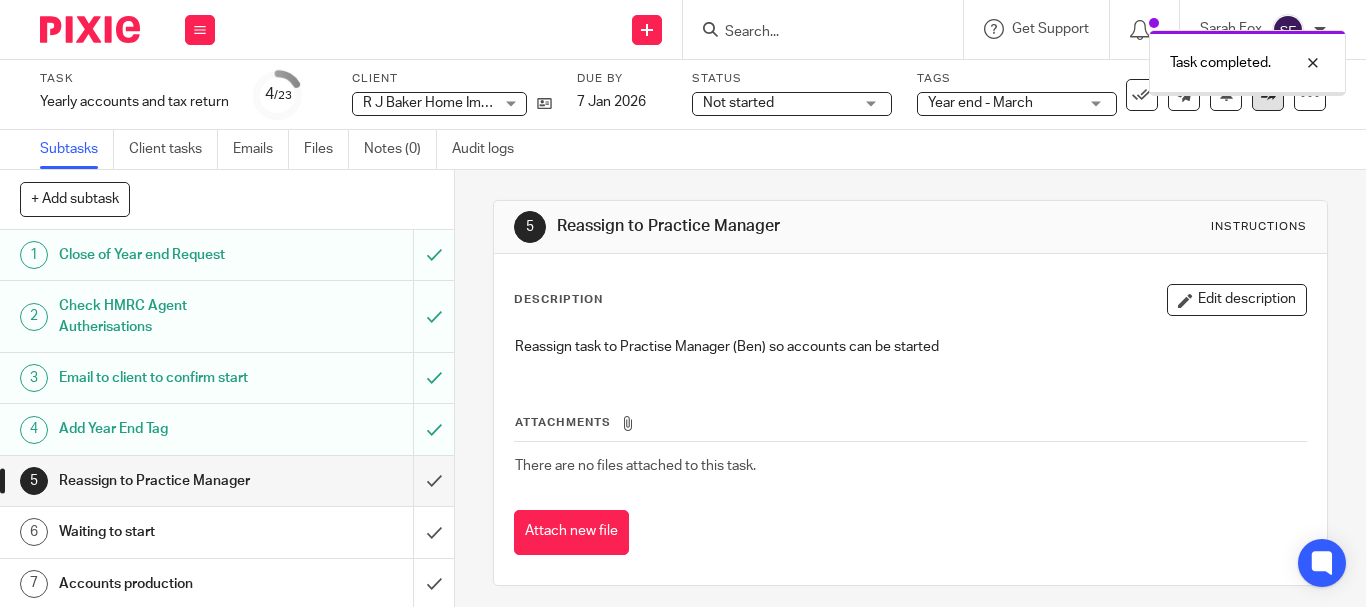 scroll, scrollTop: 0, scrollLeft: 0, axis: both 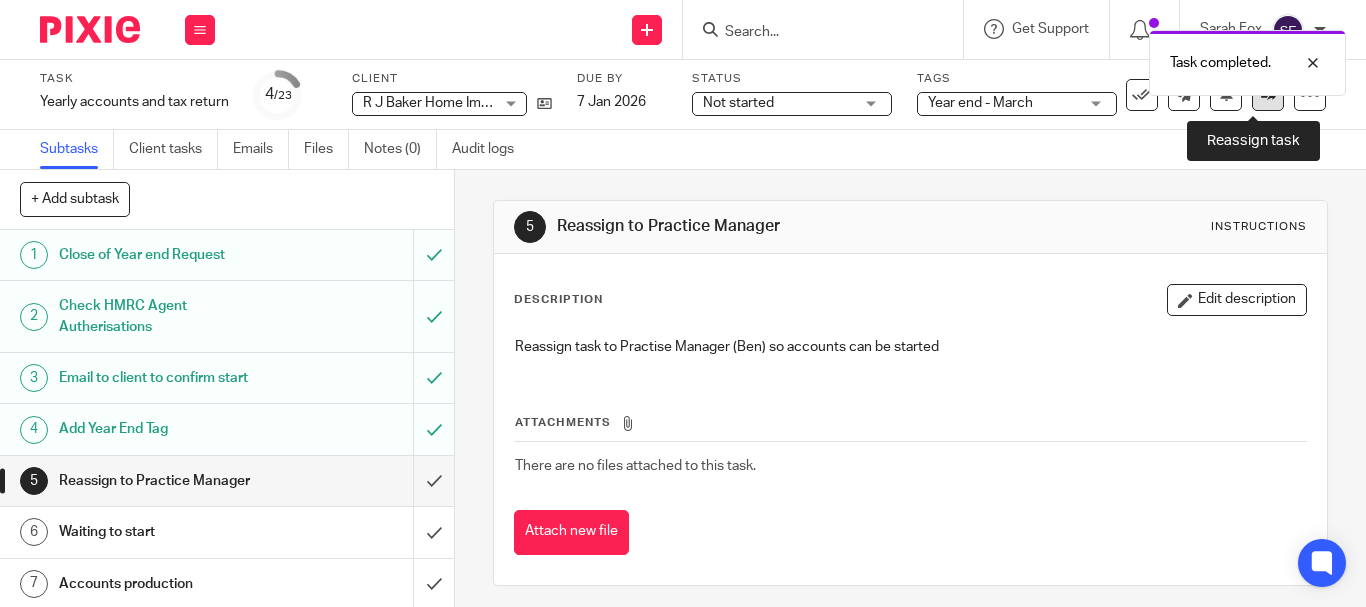 click at bounding box center (1268, 95) 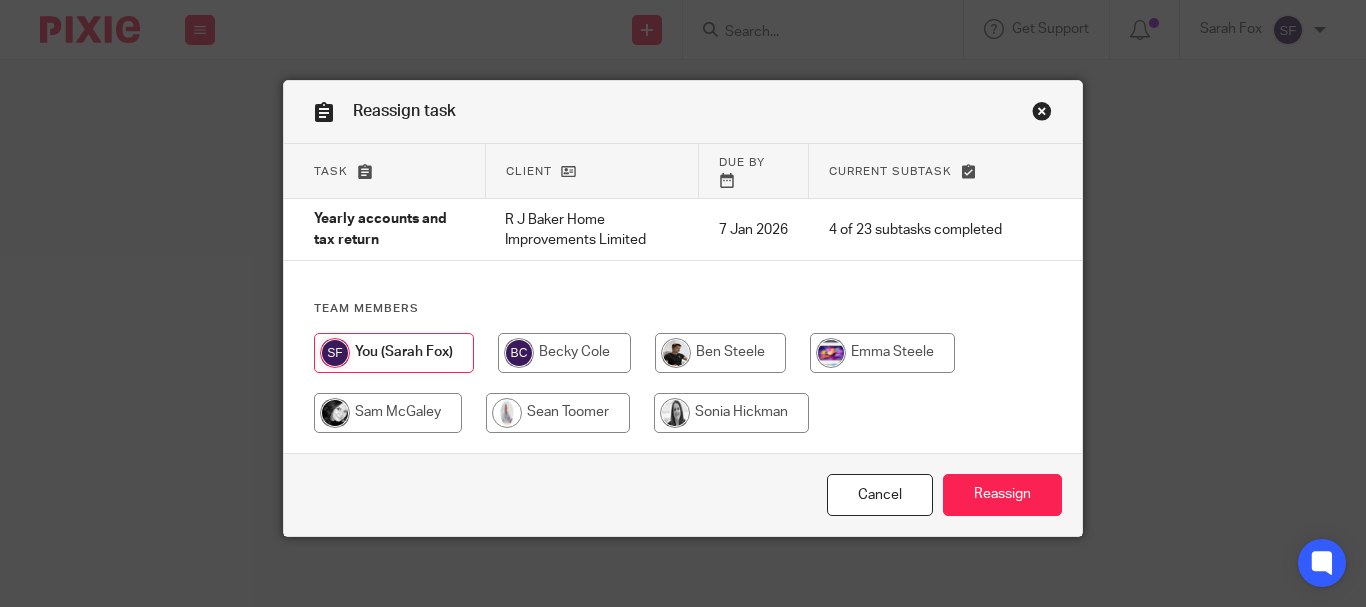 scroll, scrollTop: 0, scrollLeft: 0, axis: both 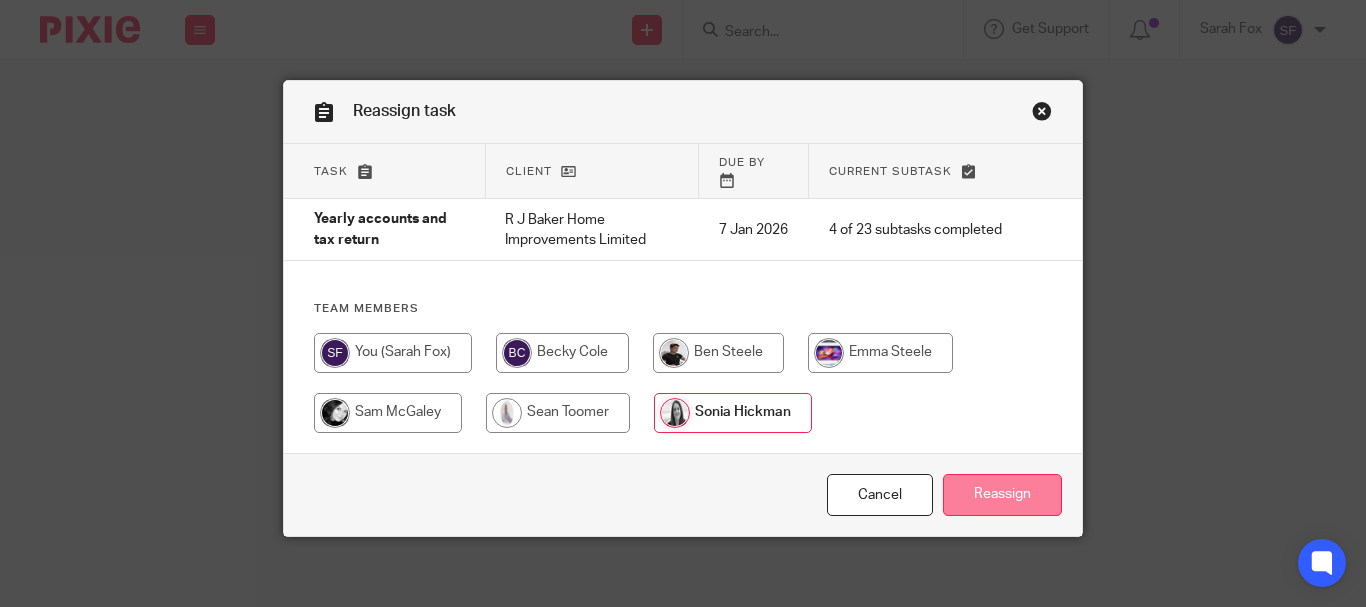 click on "Reassign" at bounding box center [1002, 495] 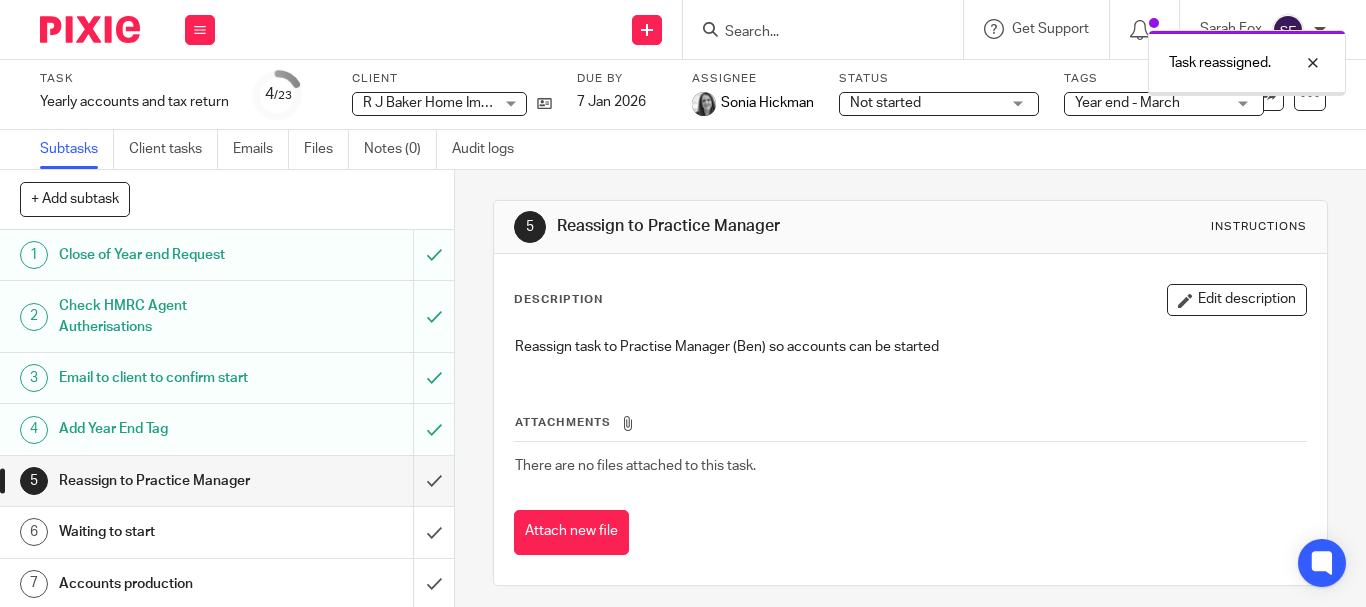scroll, scrollTop: 0, scrollLeft: 0, axis: both 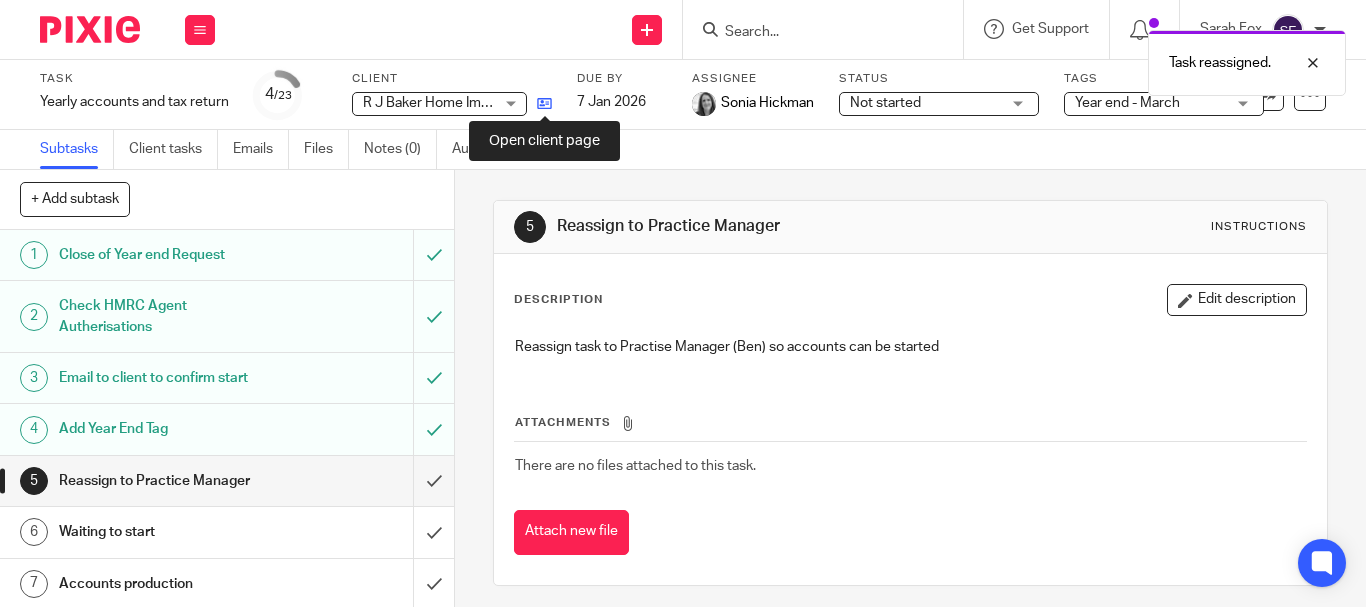 click at bounding box center [544, 103] 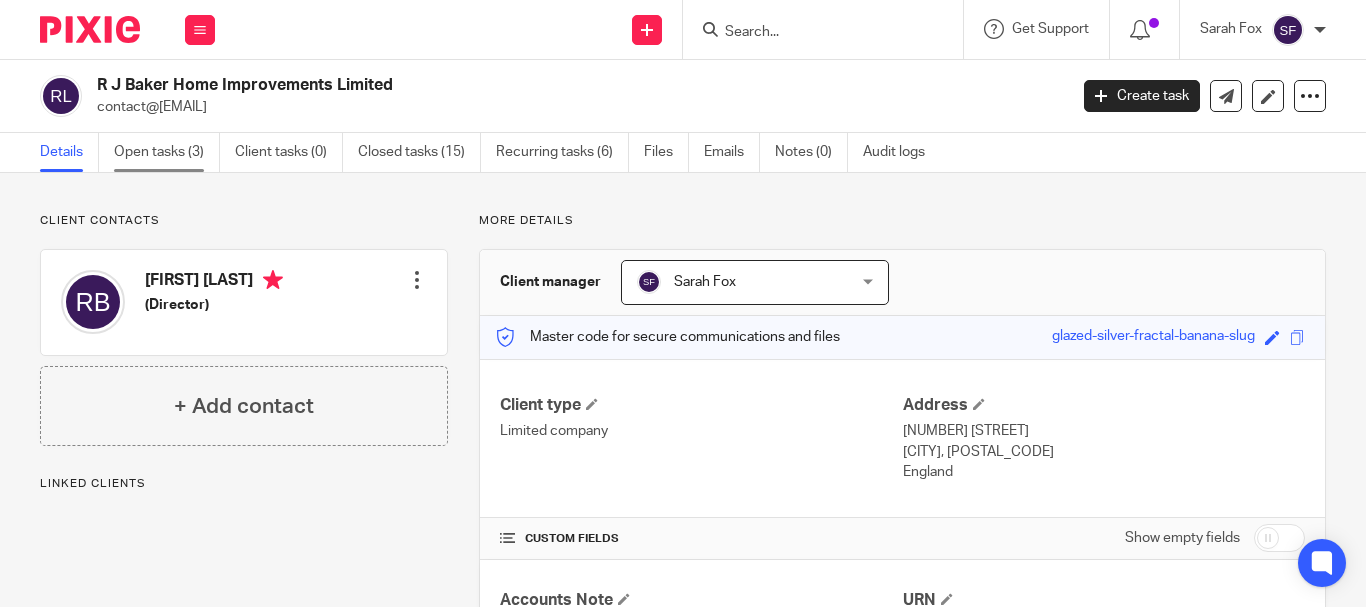 scroll, scrollTop: 0, scrollLeft: 0, axis: both 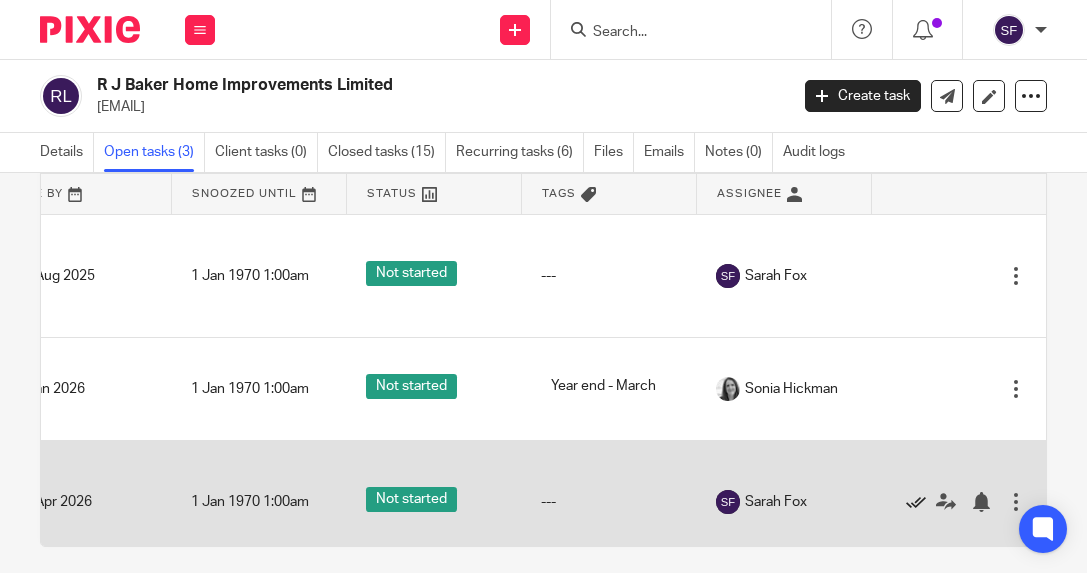 click at bounding box center [916, 502] 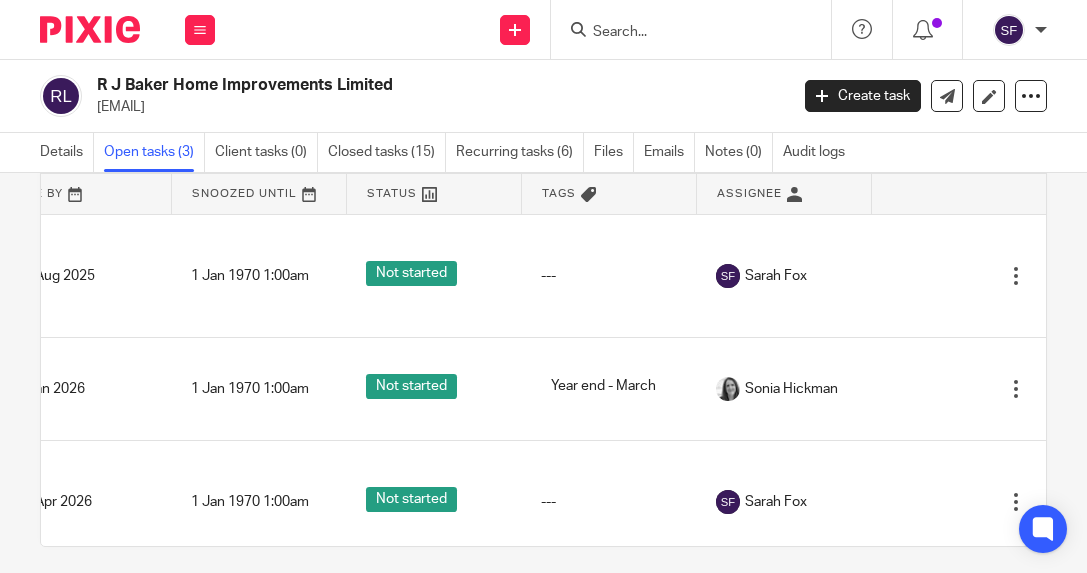 scroll, scrollTop: 0, scrollLeft: 425, axis: horizontal 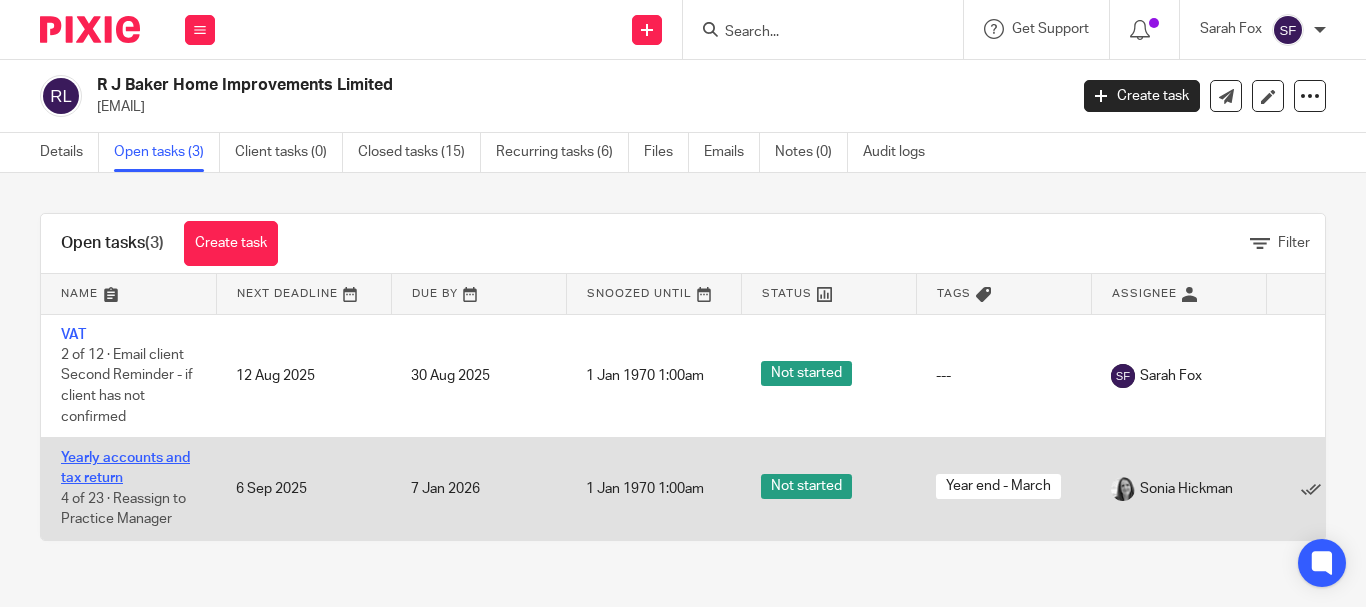 click on "Yearly accounts and tax return" at bounding box center [125, 468] 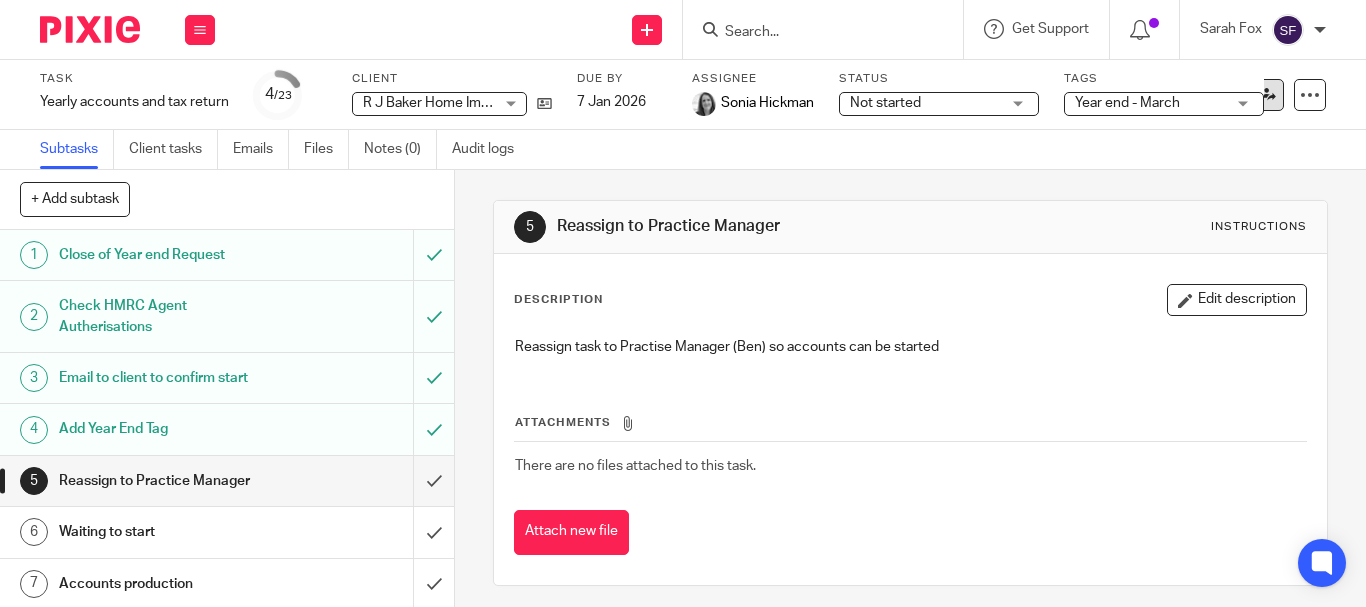 scroll, scrollTop: 0, scrollLeft: 0, axis: both 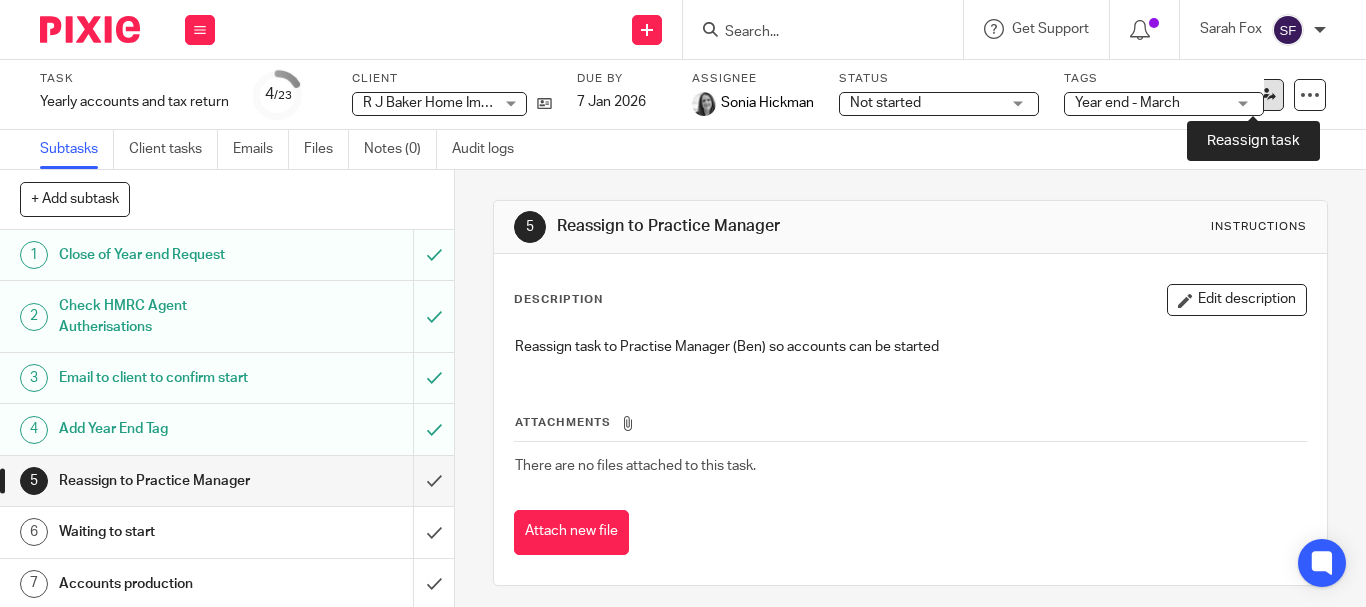 click at bounding box center (1268, 95) 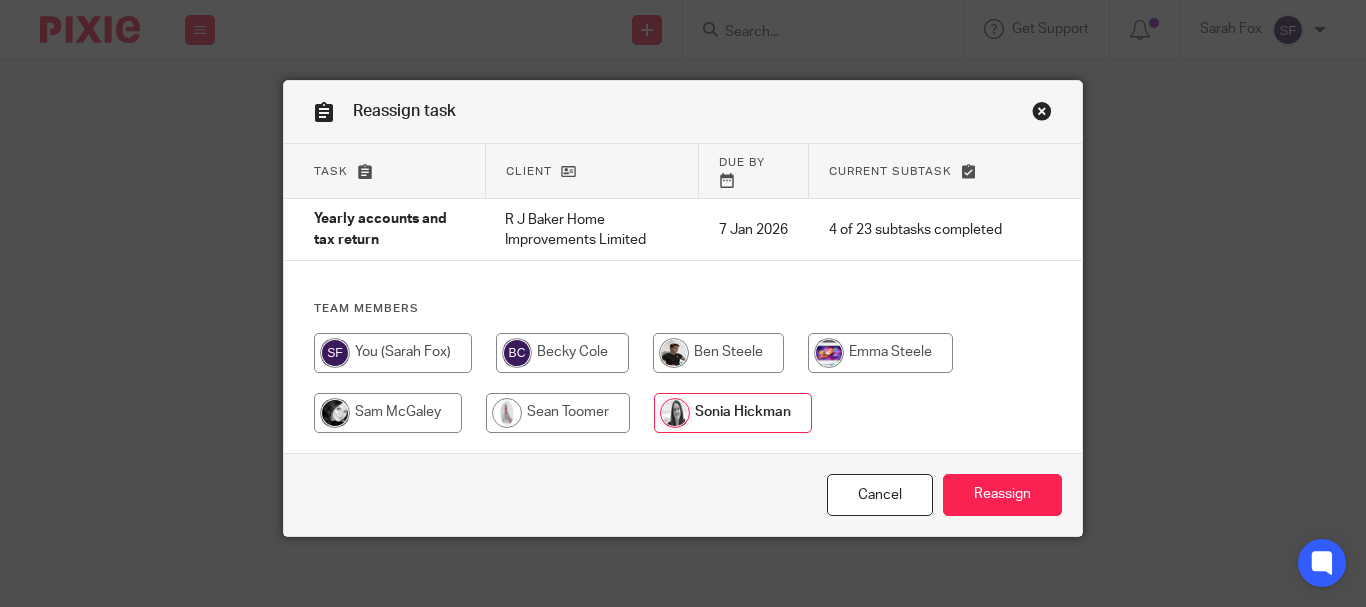scroll, scrollTop: 0, scrollLeft: 0, axis: both 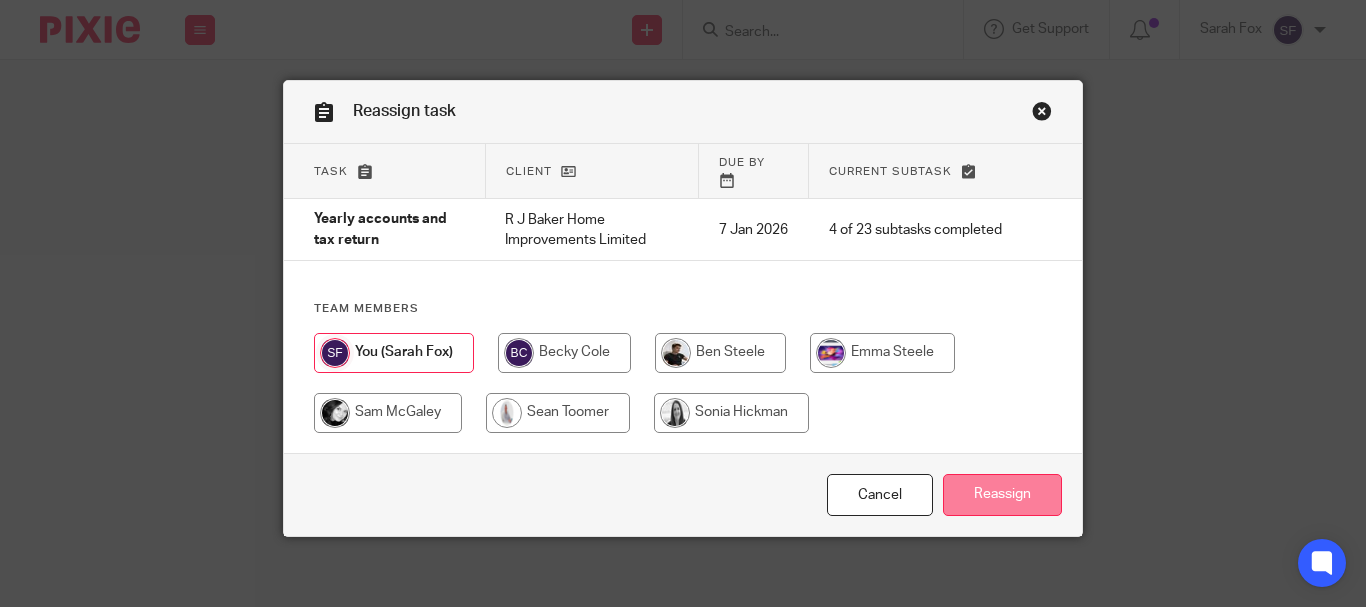 click on "Reassign" at bounding box center (1002, 495) 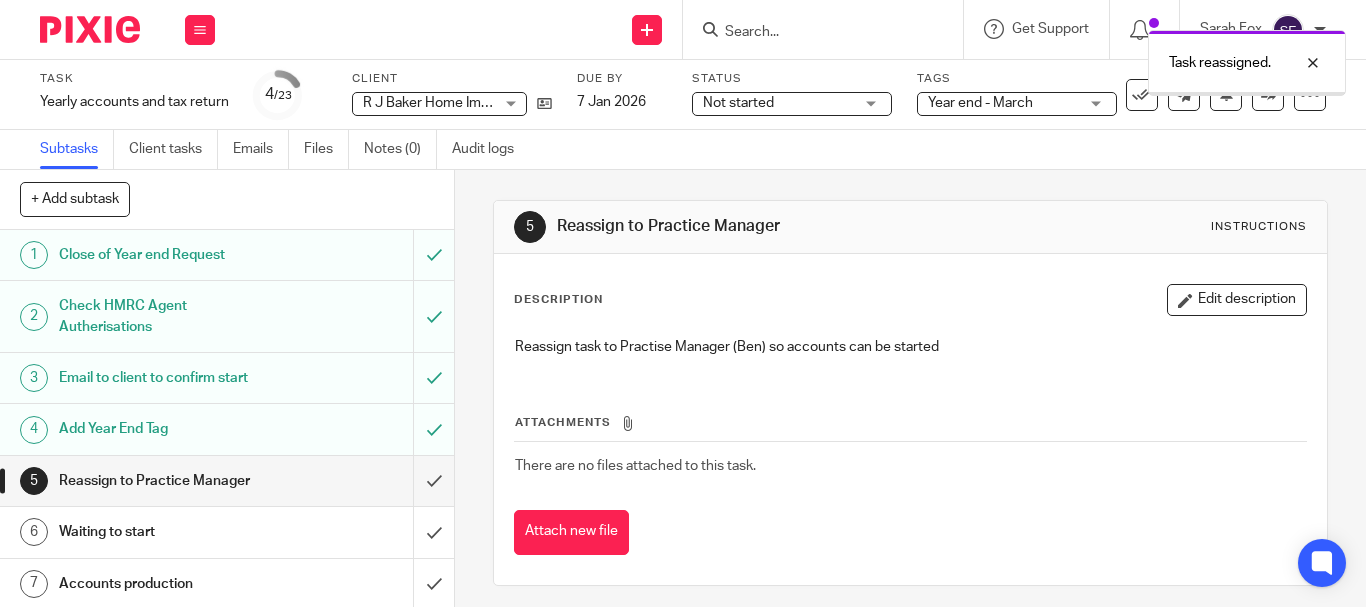 scroll, scrollTop: 0, scrollLeft: 0, axis: both 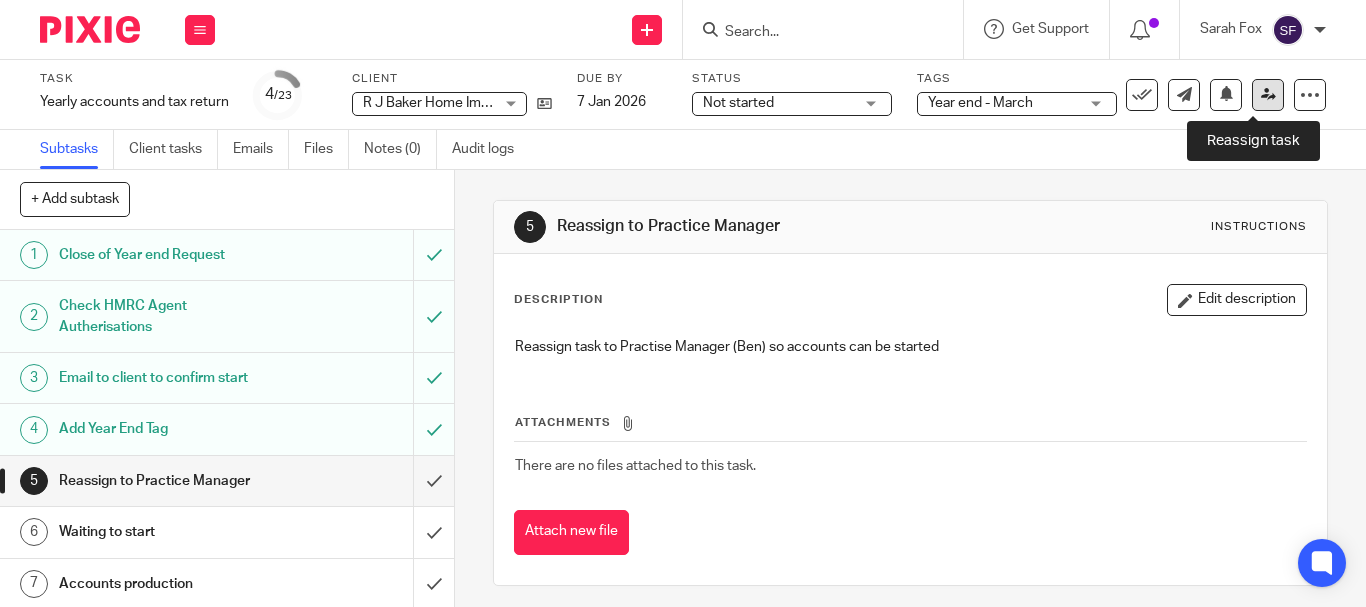 click at bounding box center (1268, 95) 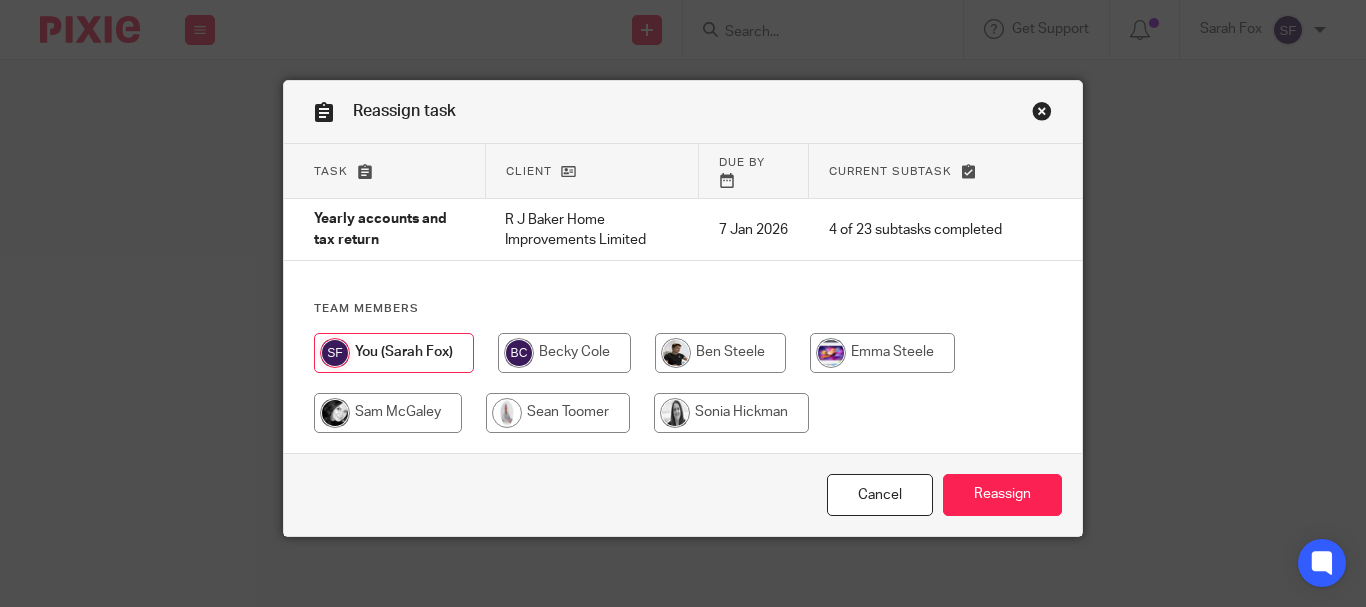 click at bounding box center (731, 413) 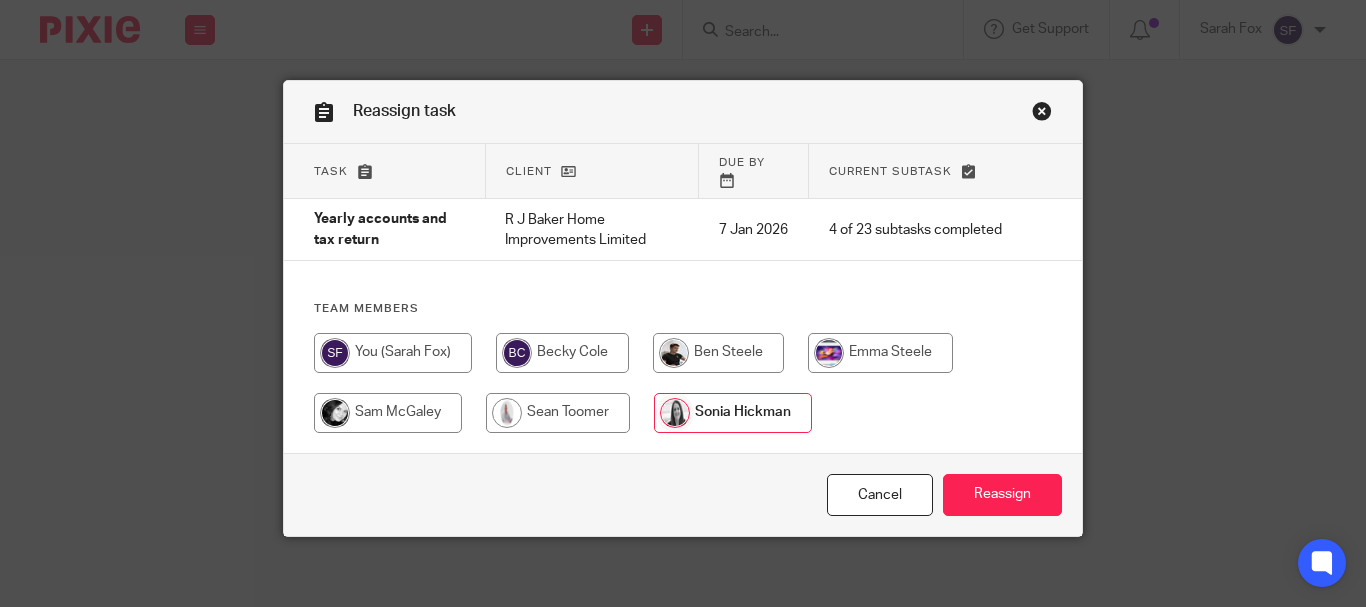 scroll, scrollTop: 0, scrollLeft: 0, axis: both 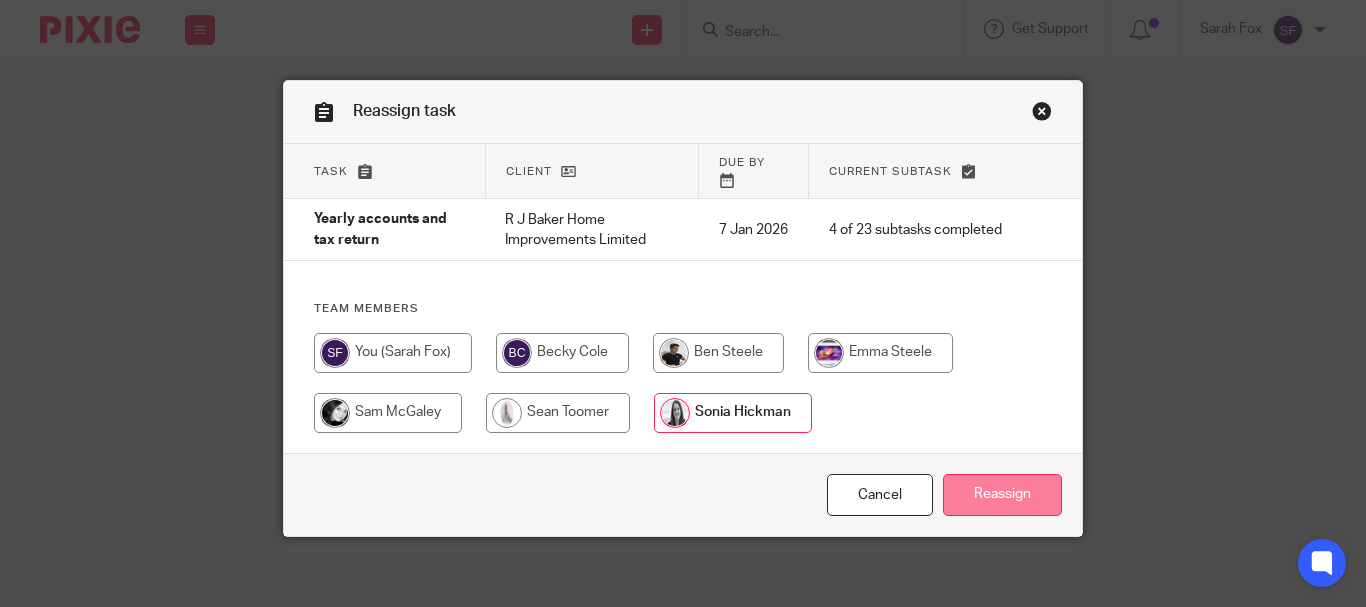 click on "Reassign" at bounding box center (1002, 495) 